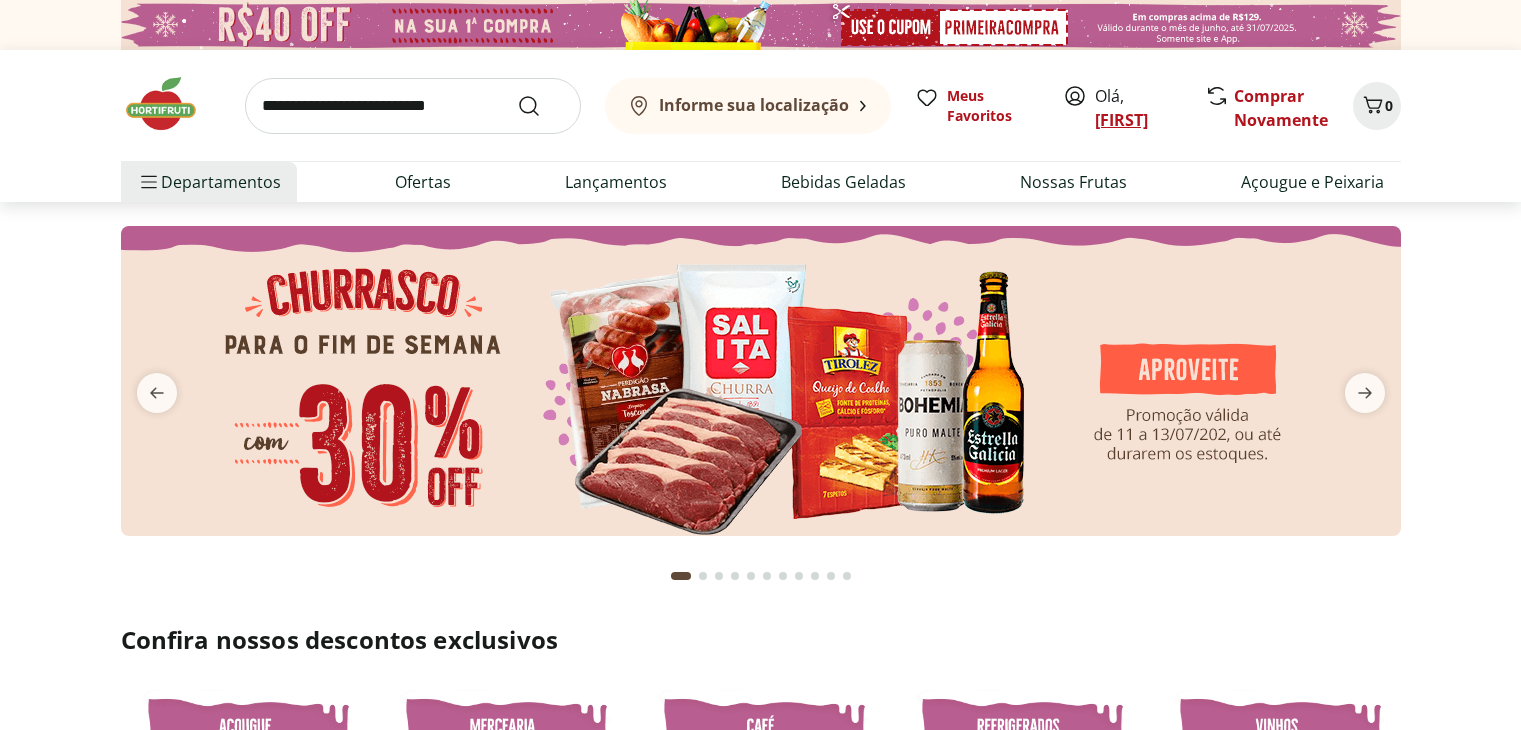 scroll, scrollTop: 0, scrollLeft: 0, axis: both 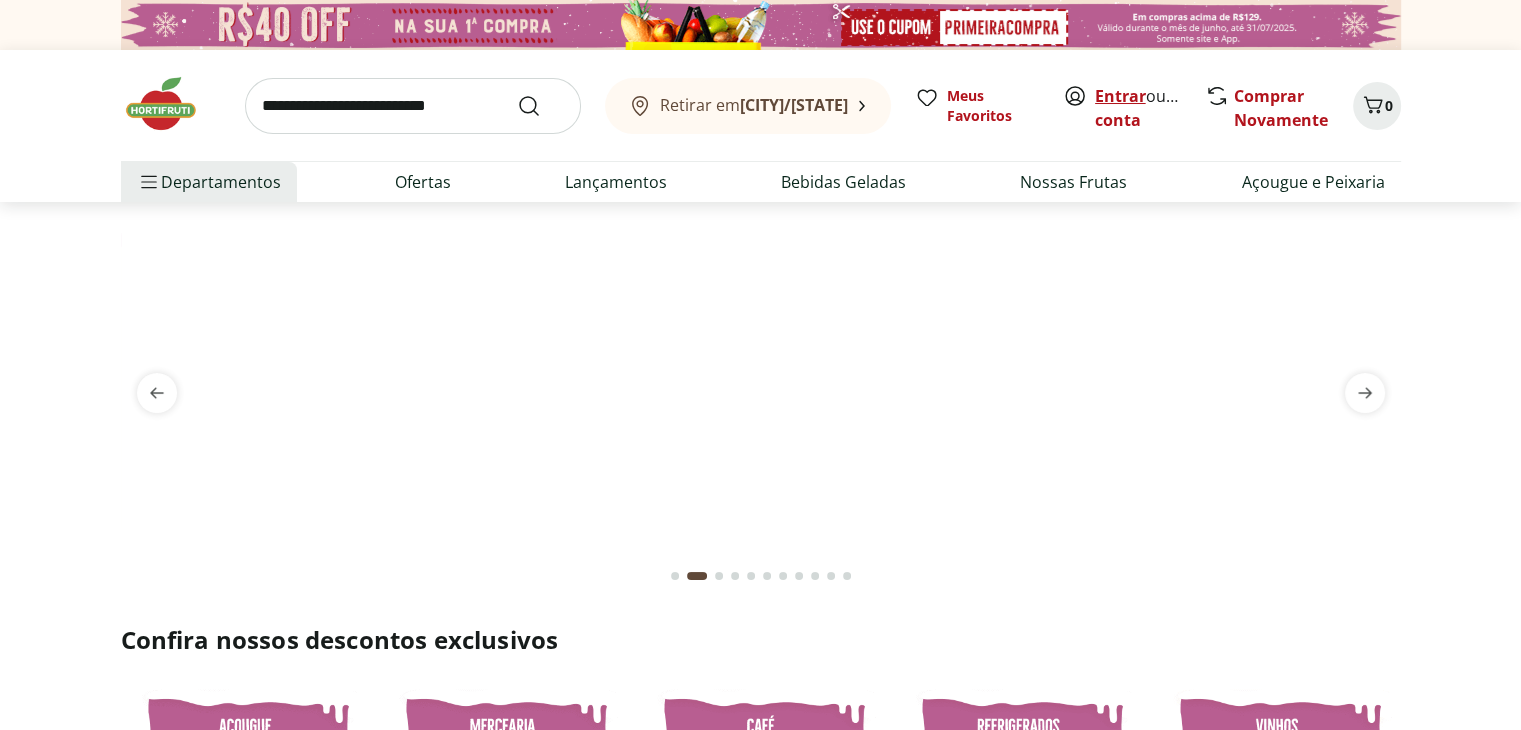 click on "Entrar" at bounding box center [1120, 96] 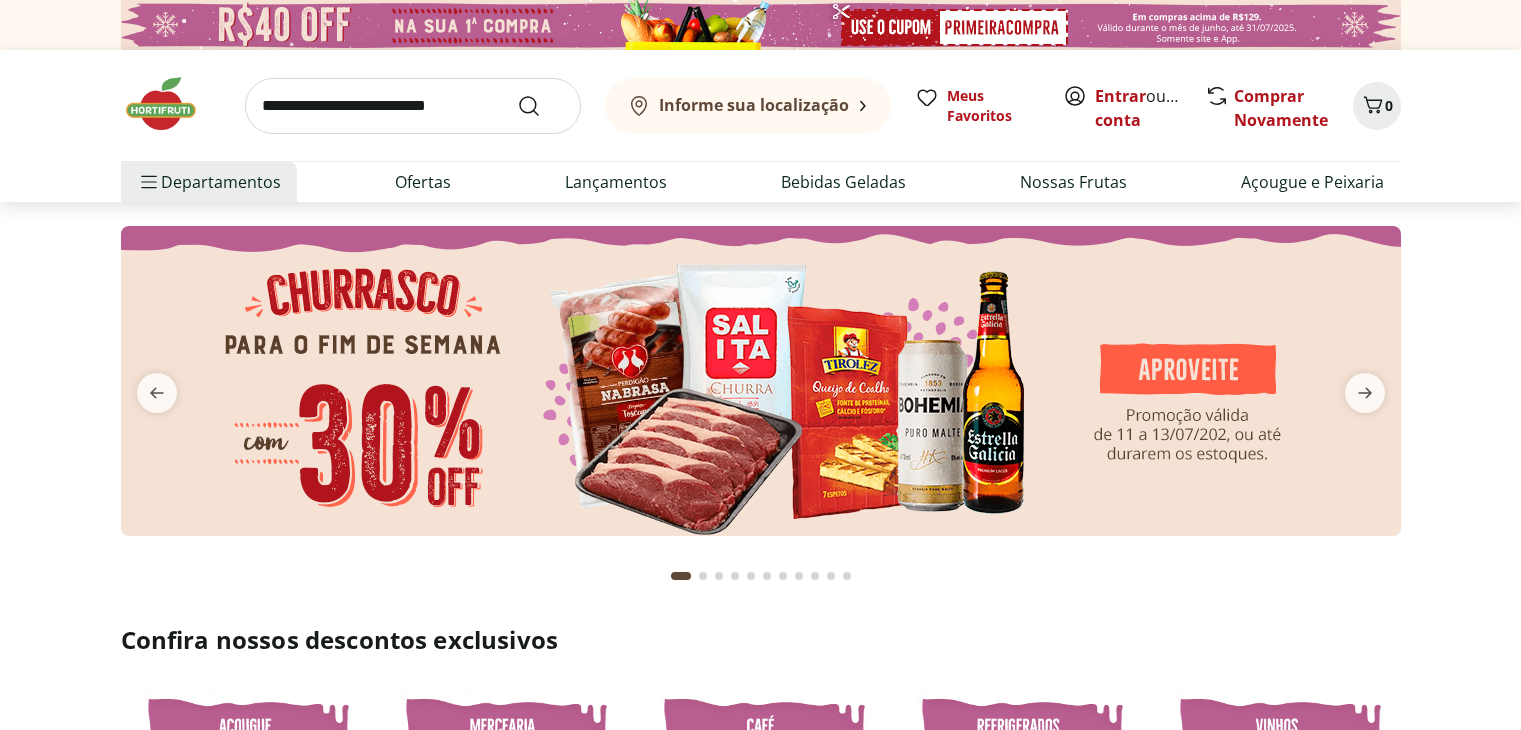 scroll, scrollTop: 0, scrollLeft: 0, axis: both 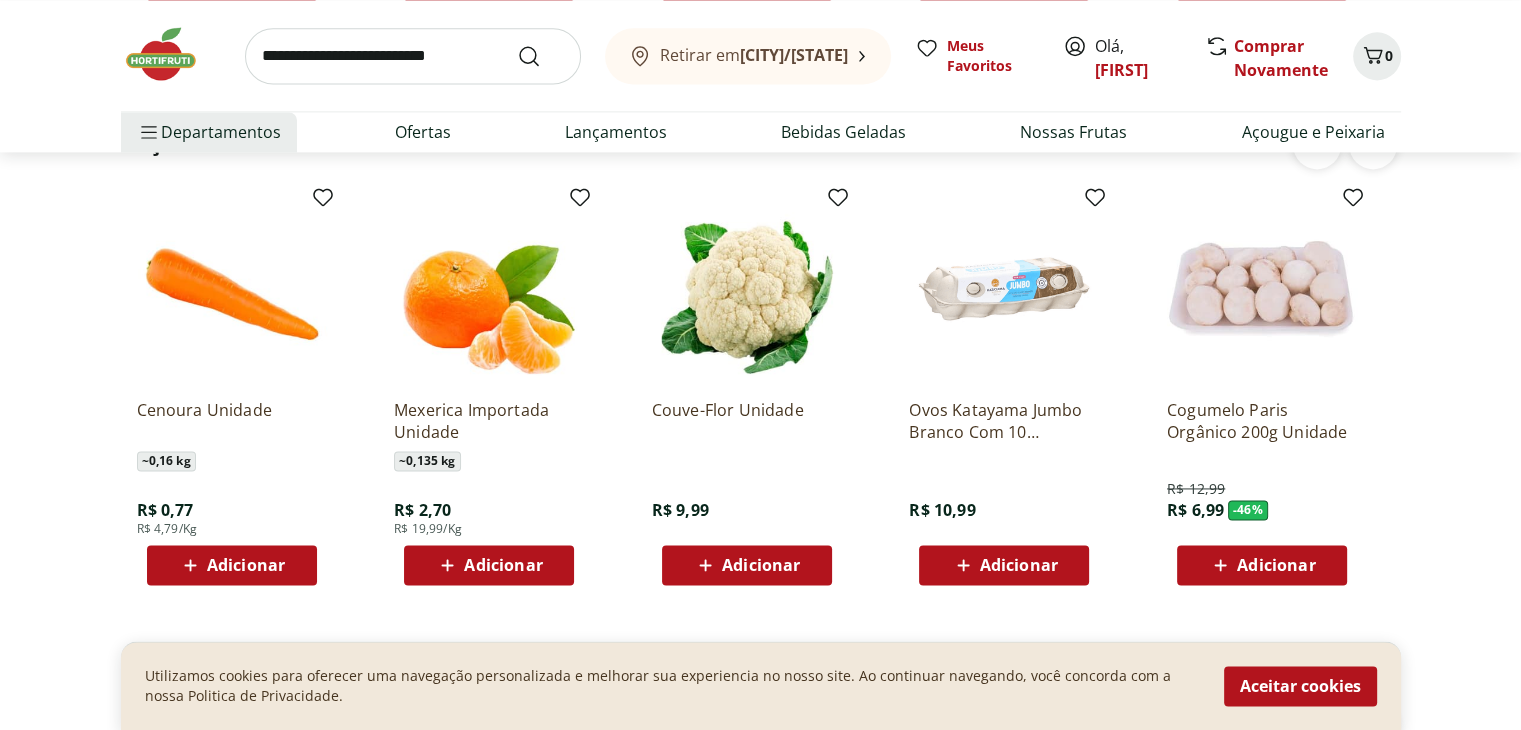 click on "Adicionar" at bounding box center (246, -603) 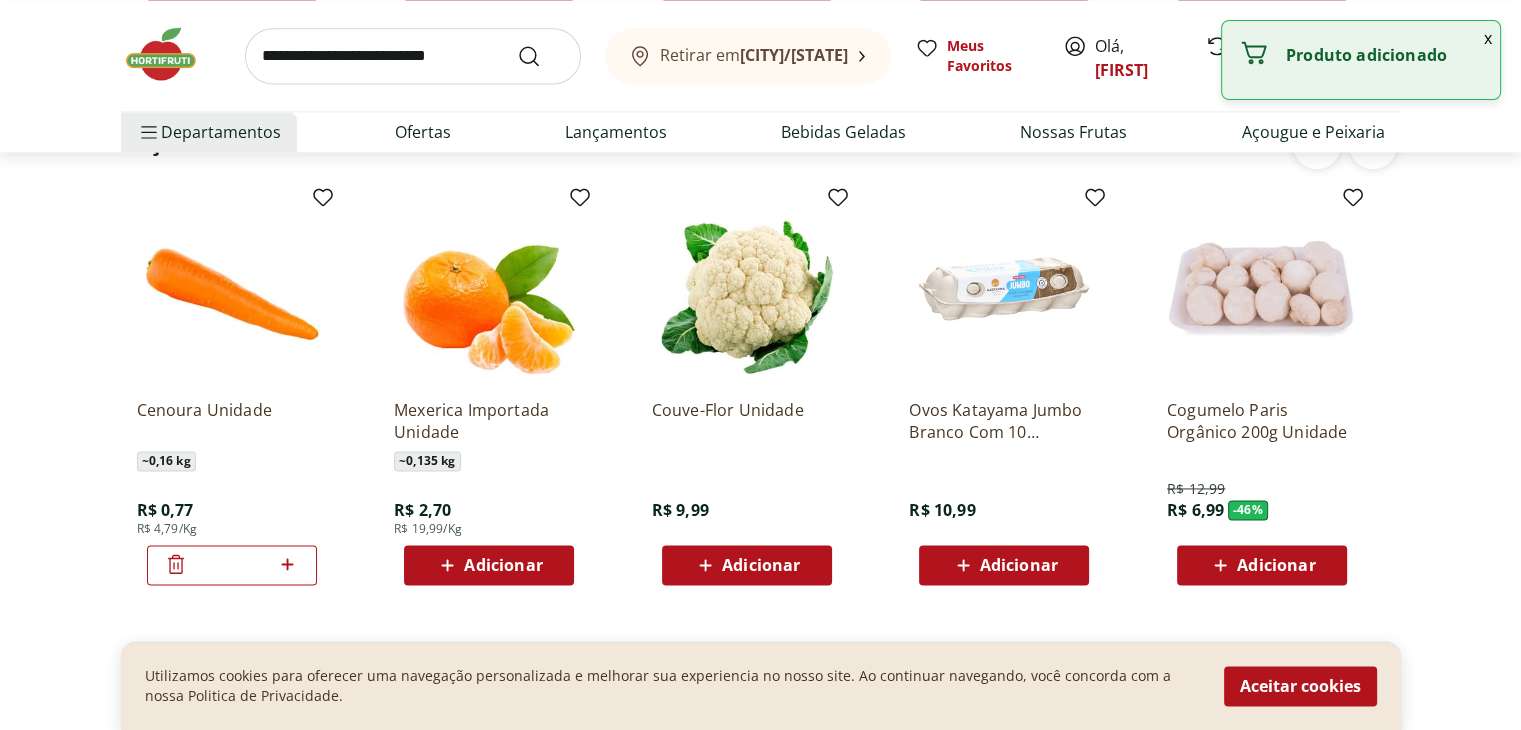 click 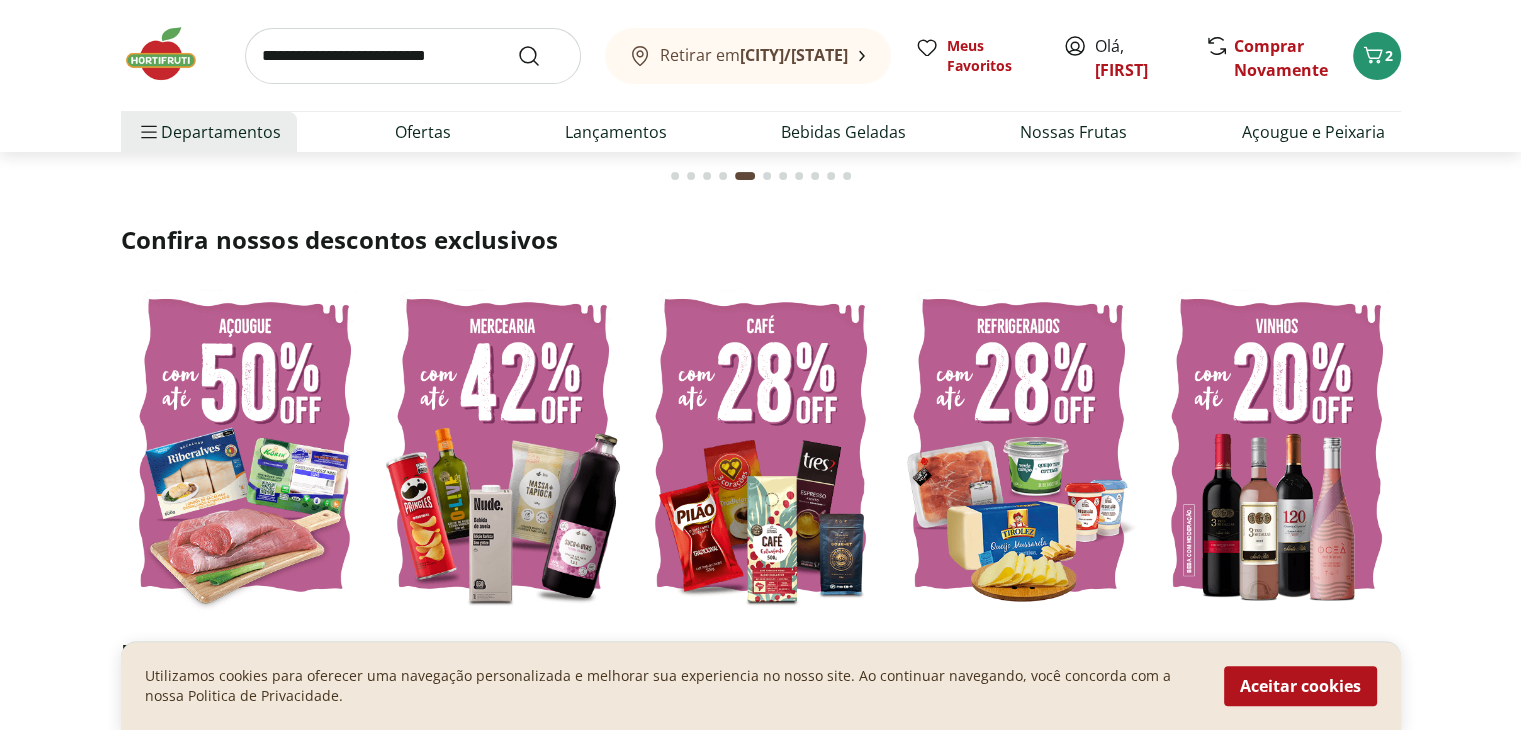 scroll, scrollTop: 0, scrollLeft: 0, axis: both 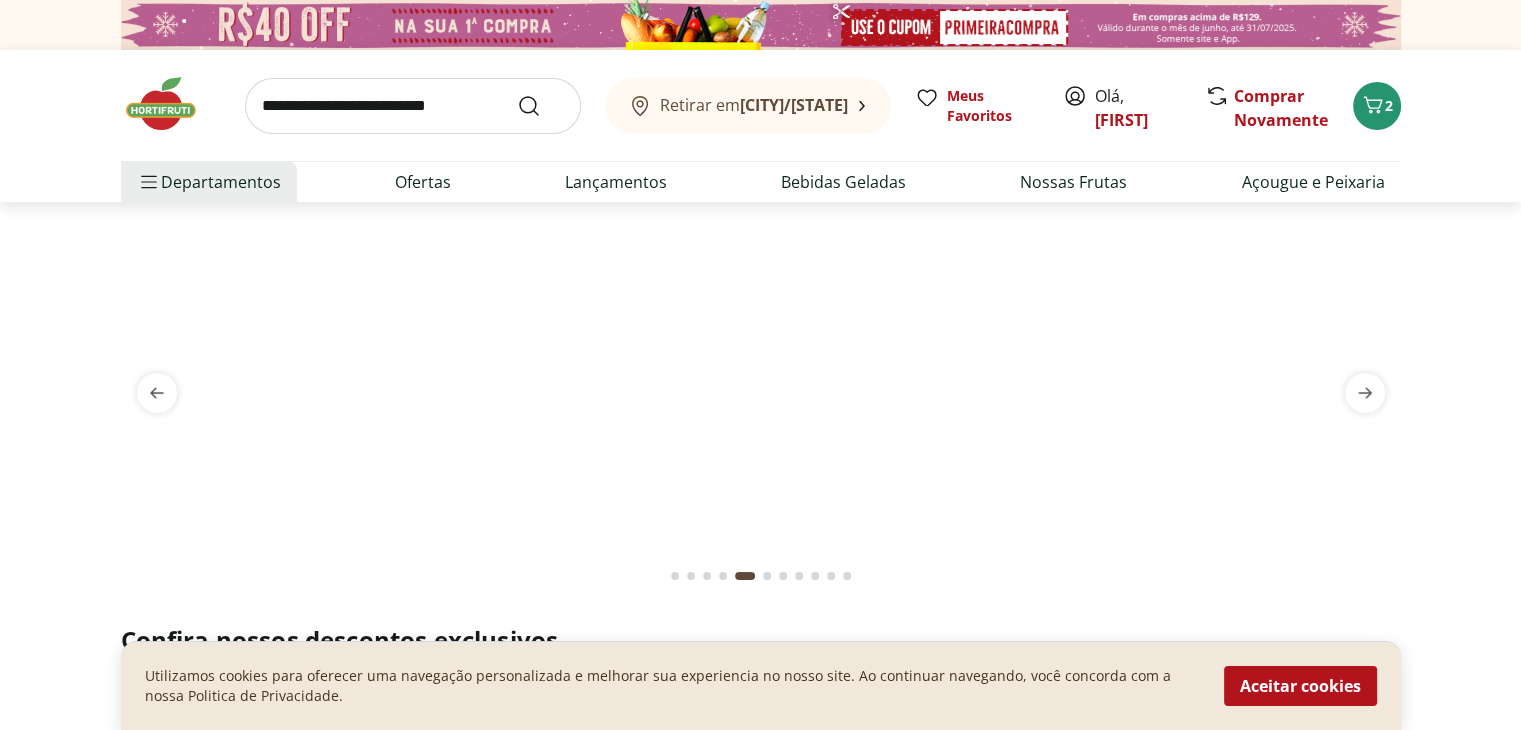 click at bounding box center (413, 106) 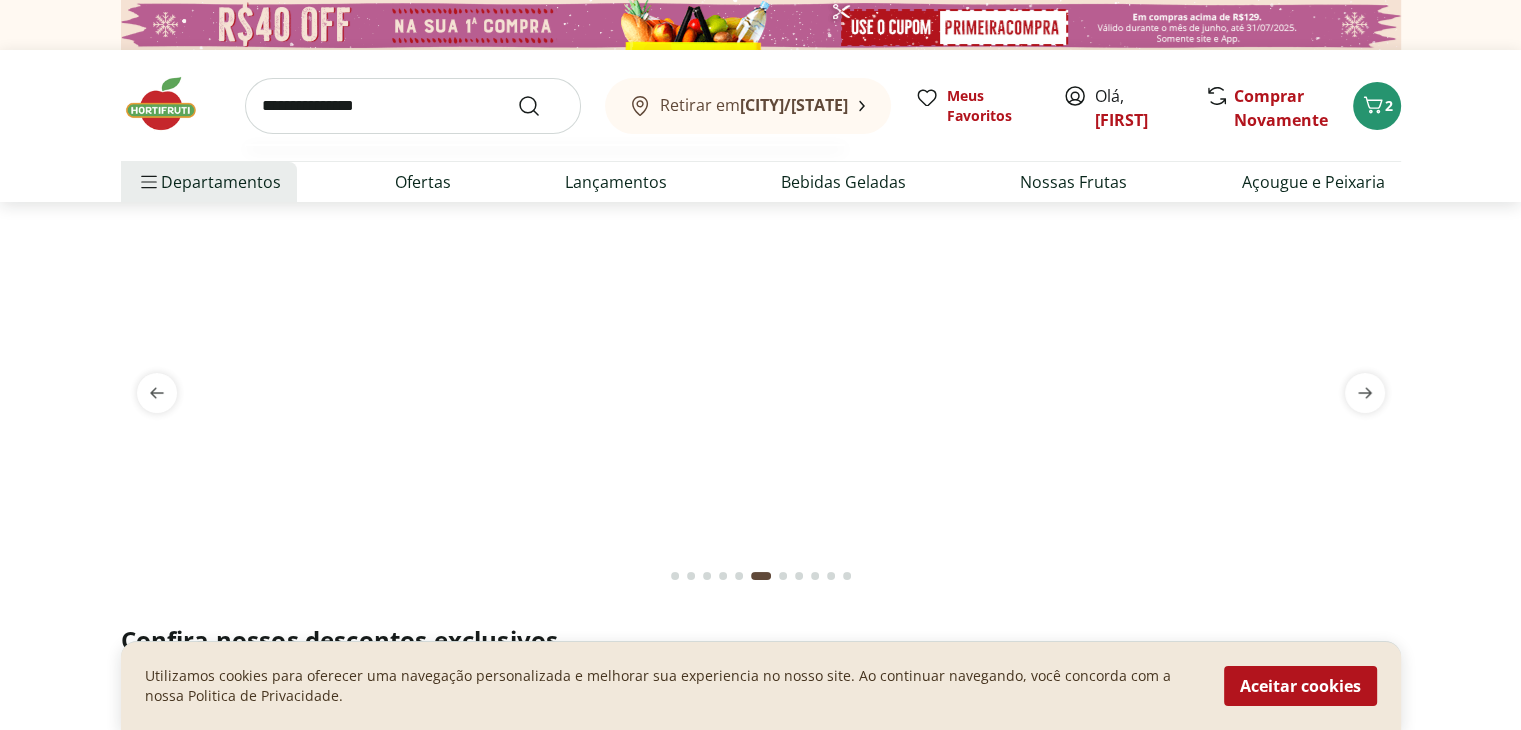 type on "**********" 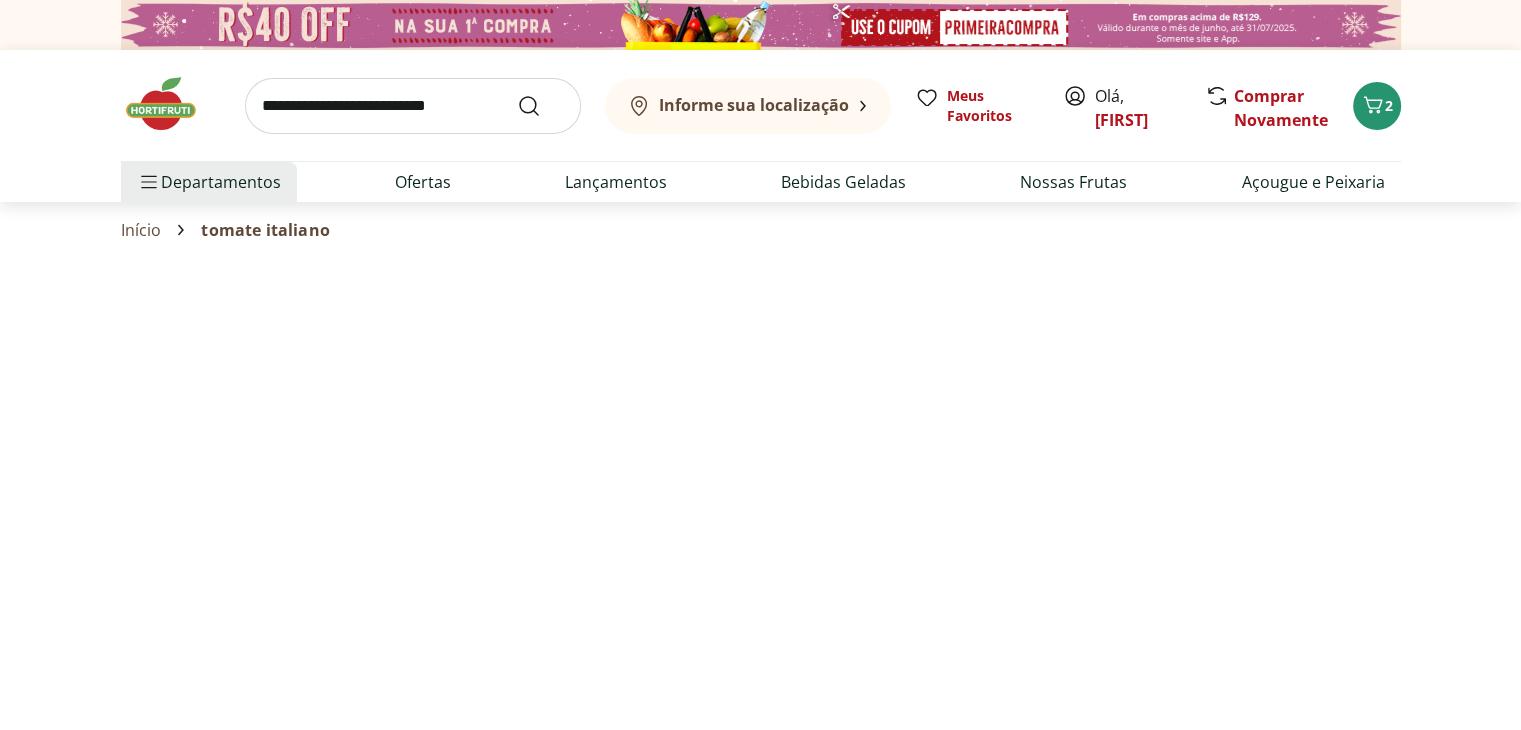 select on "**********" 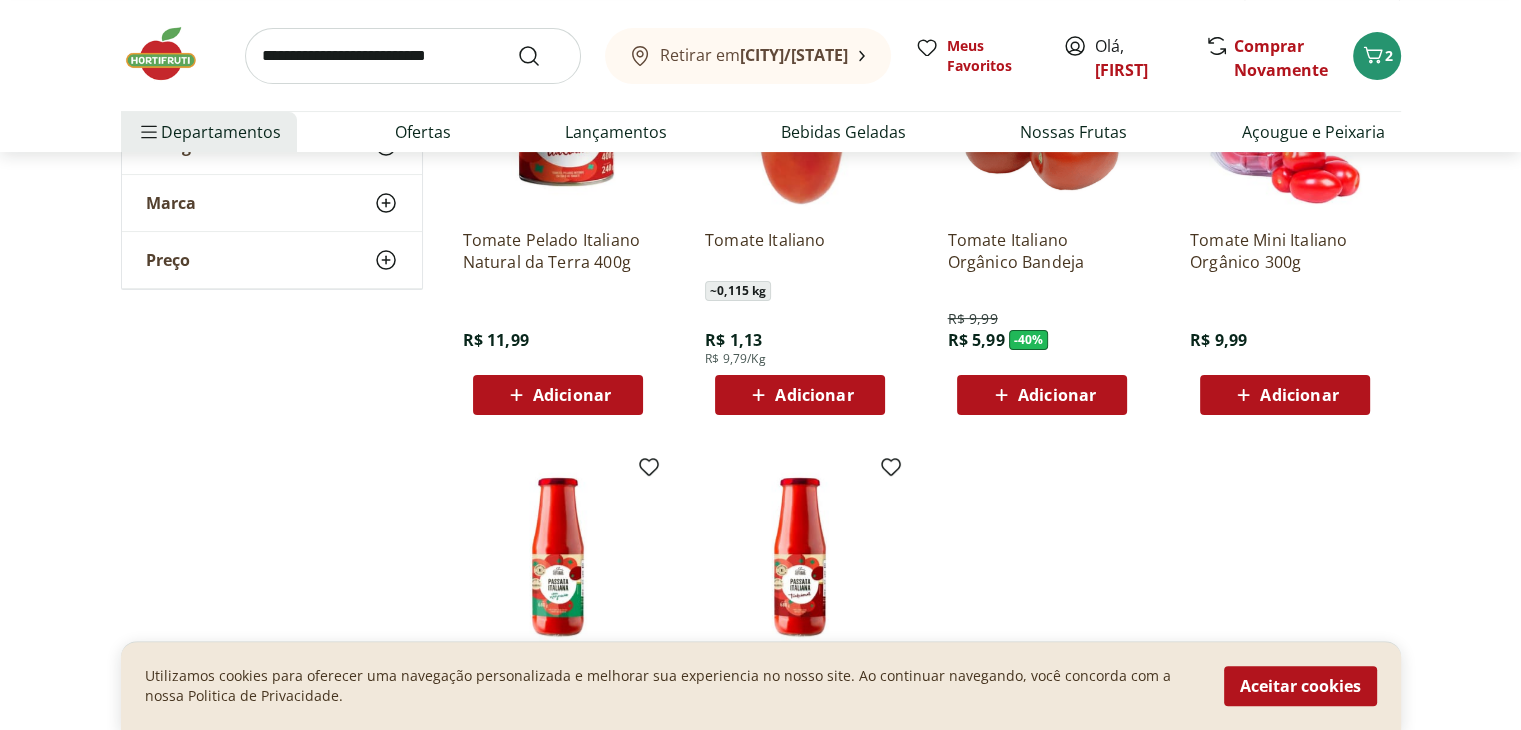 scroll, scrollTop: 200, scrollLeft: 0, axis: vertical 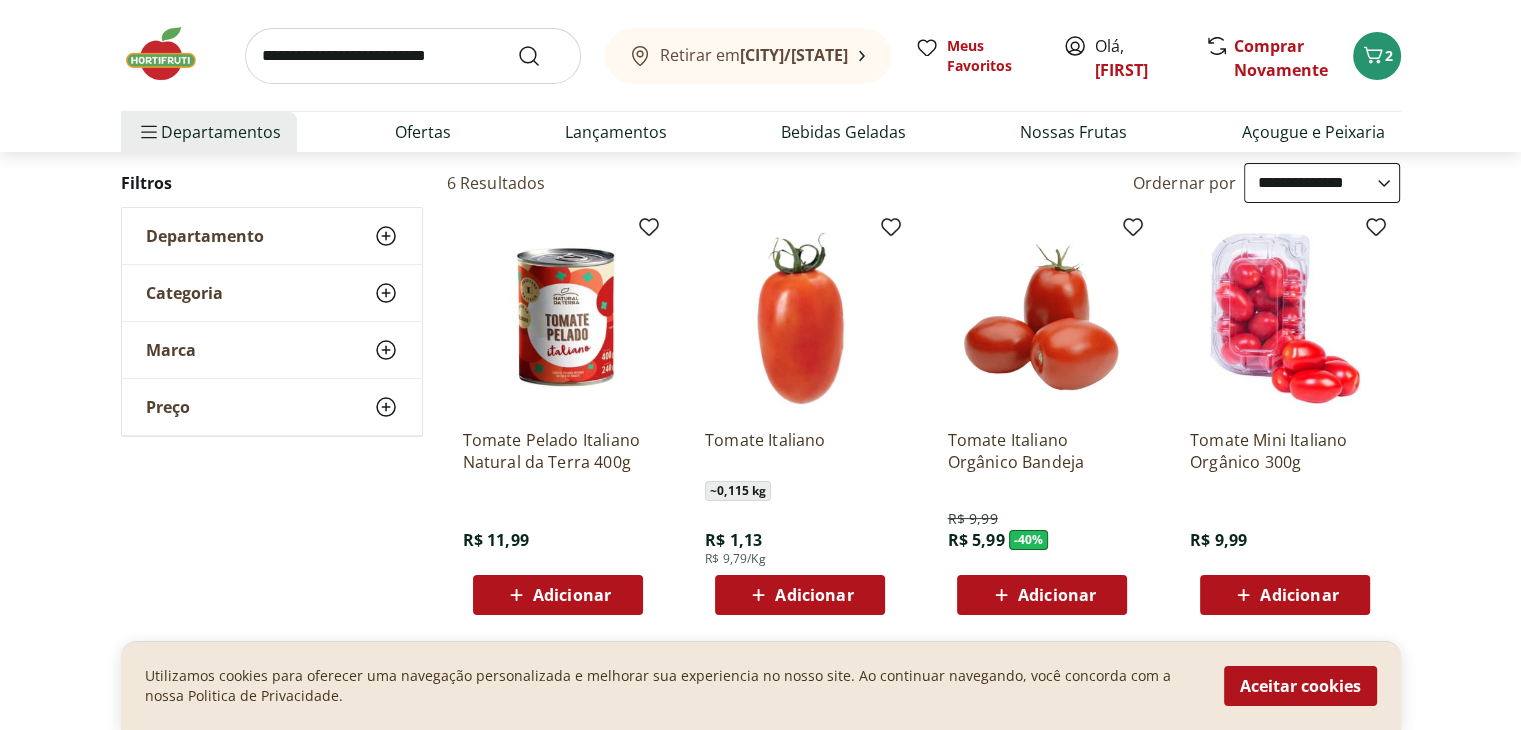 click on "Adicionar" at bounding box center [814, 595] 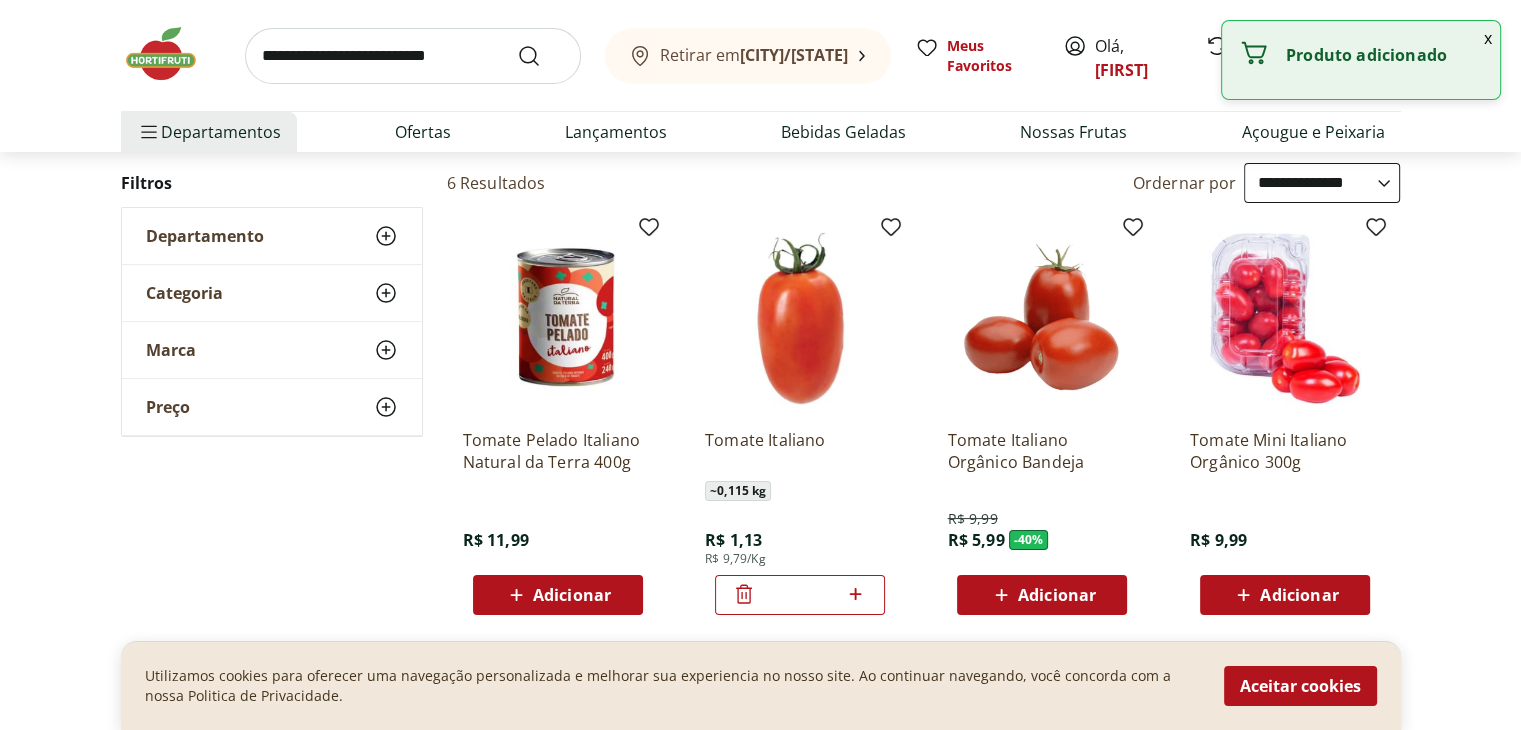 click 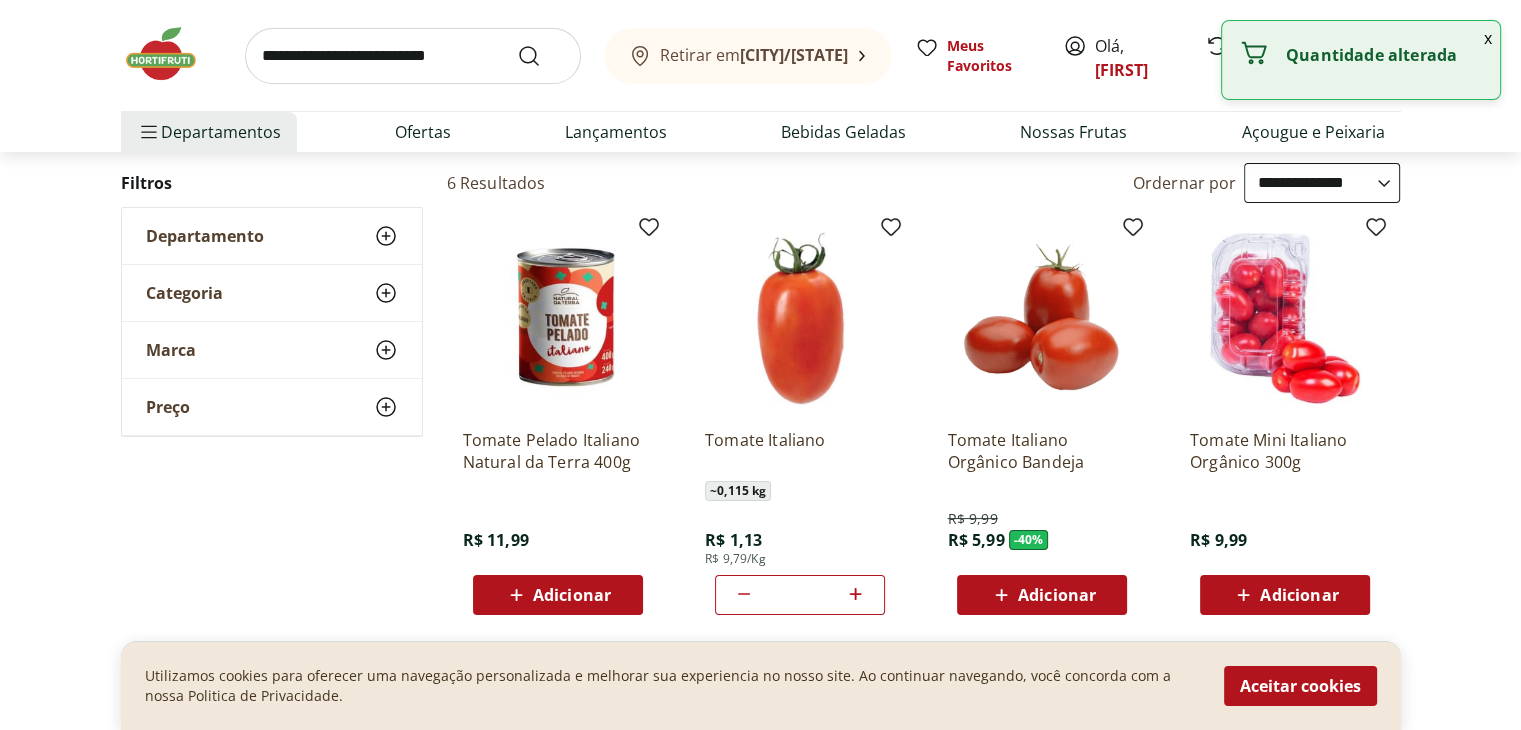 click 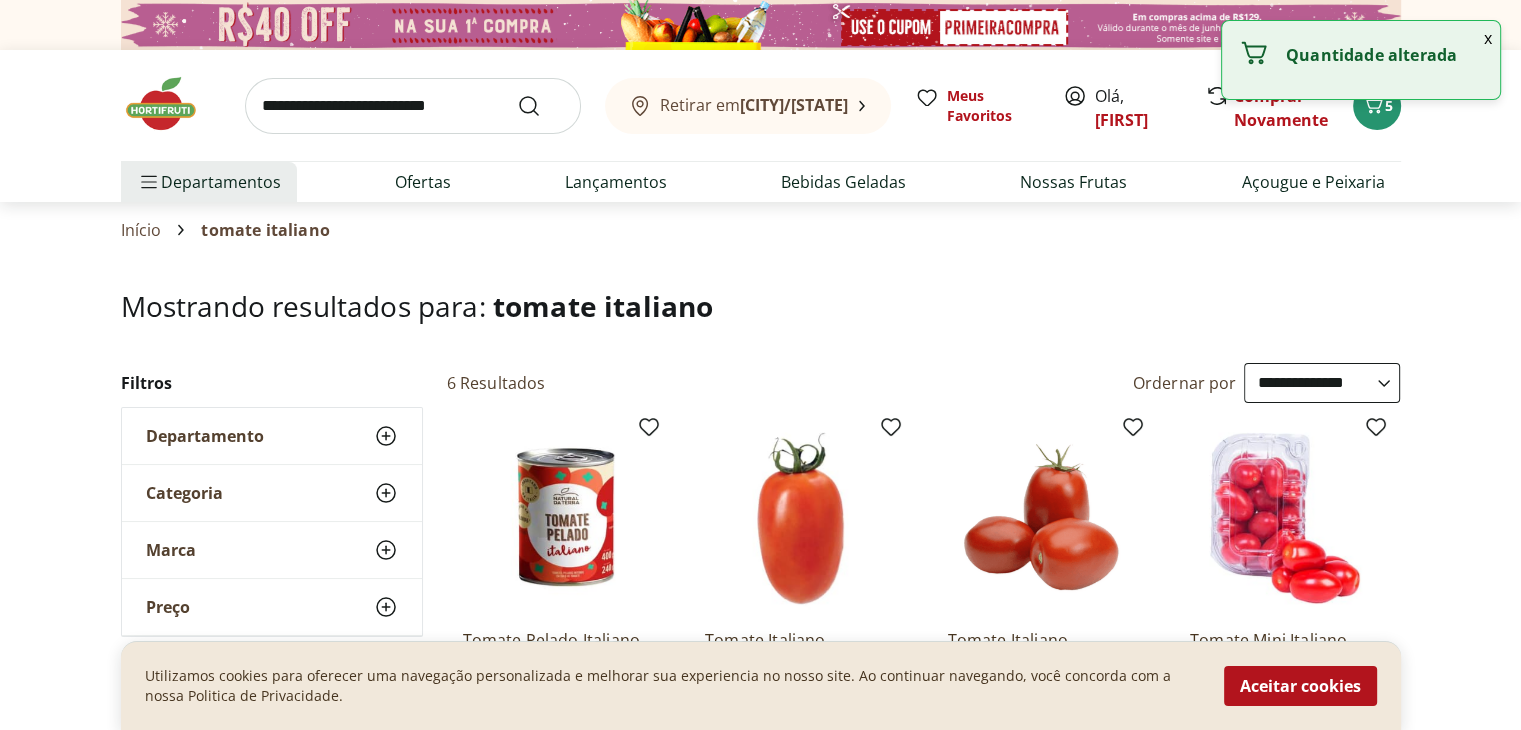scroll, scrollTop: 0, scrollLeft: 0, axis: both 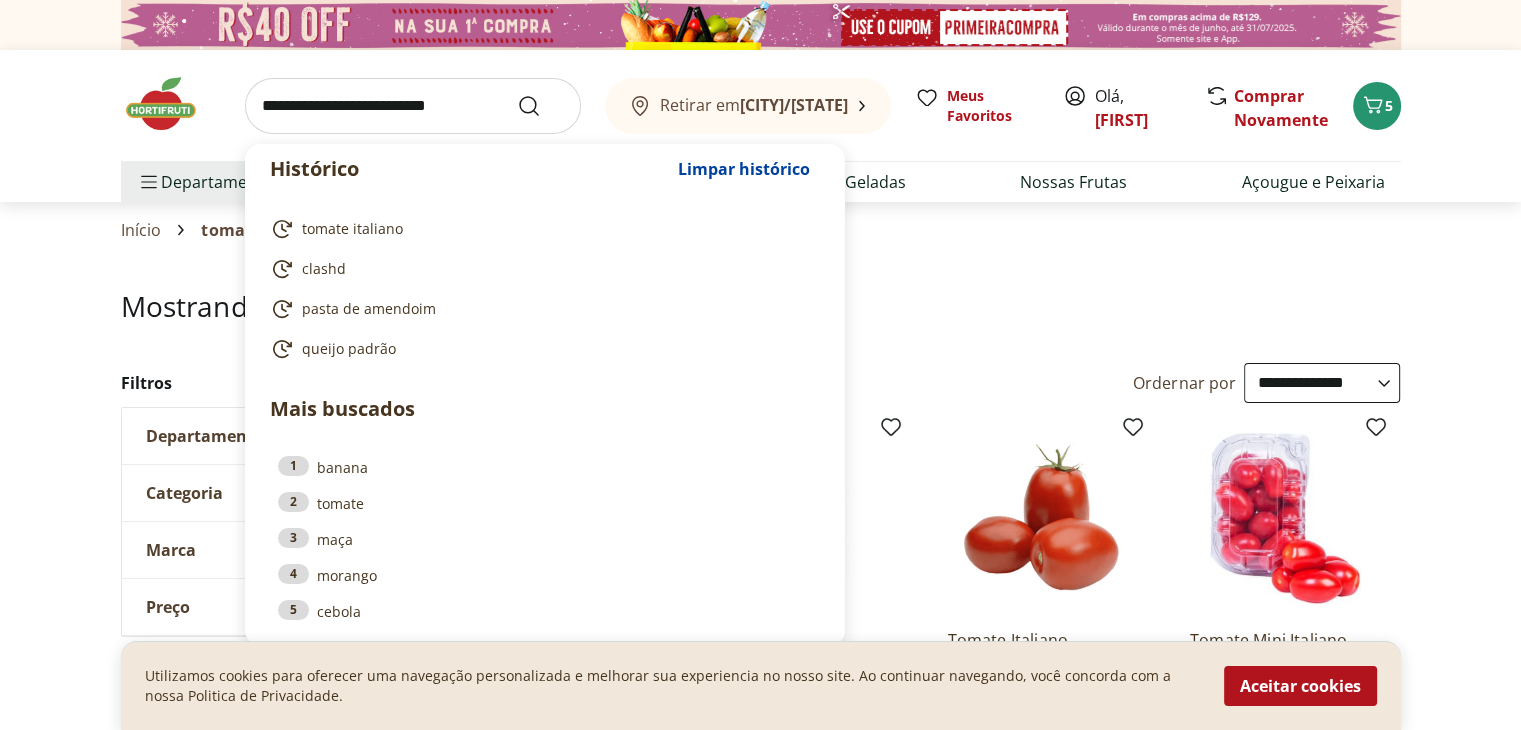 click at bounding box center [413, 106] 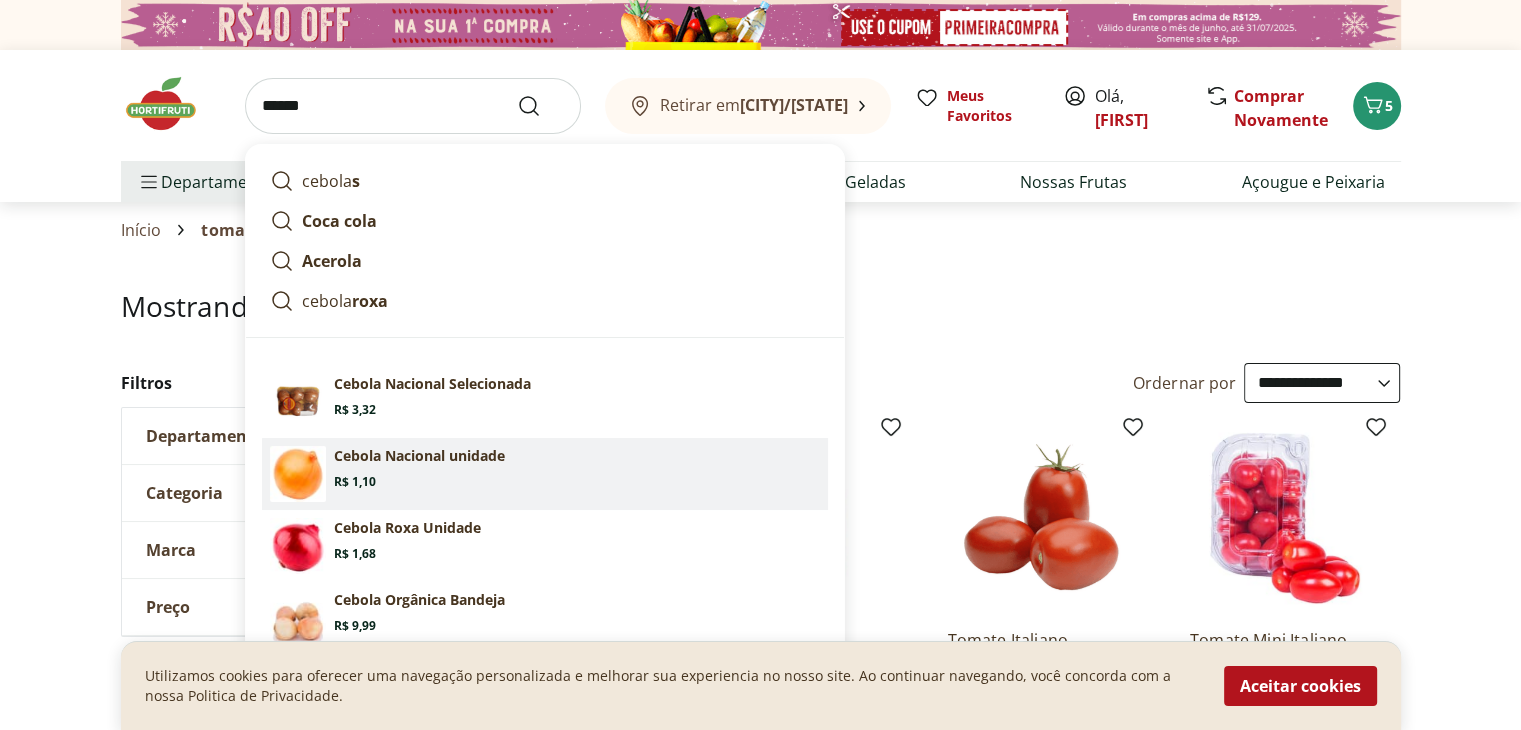 click on "Cebola Nacional unidade" at bounding box center [419, 456] 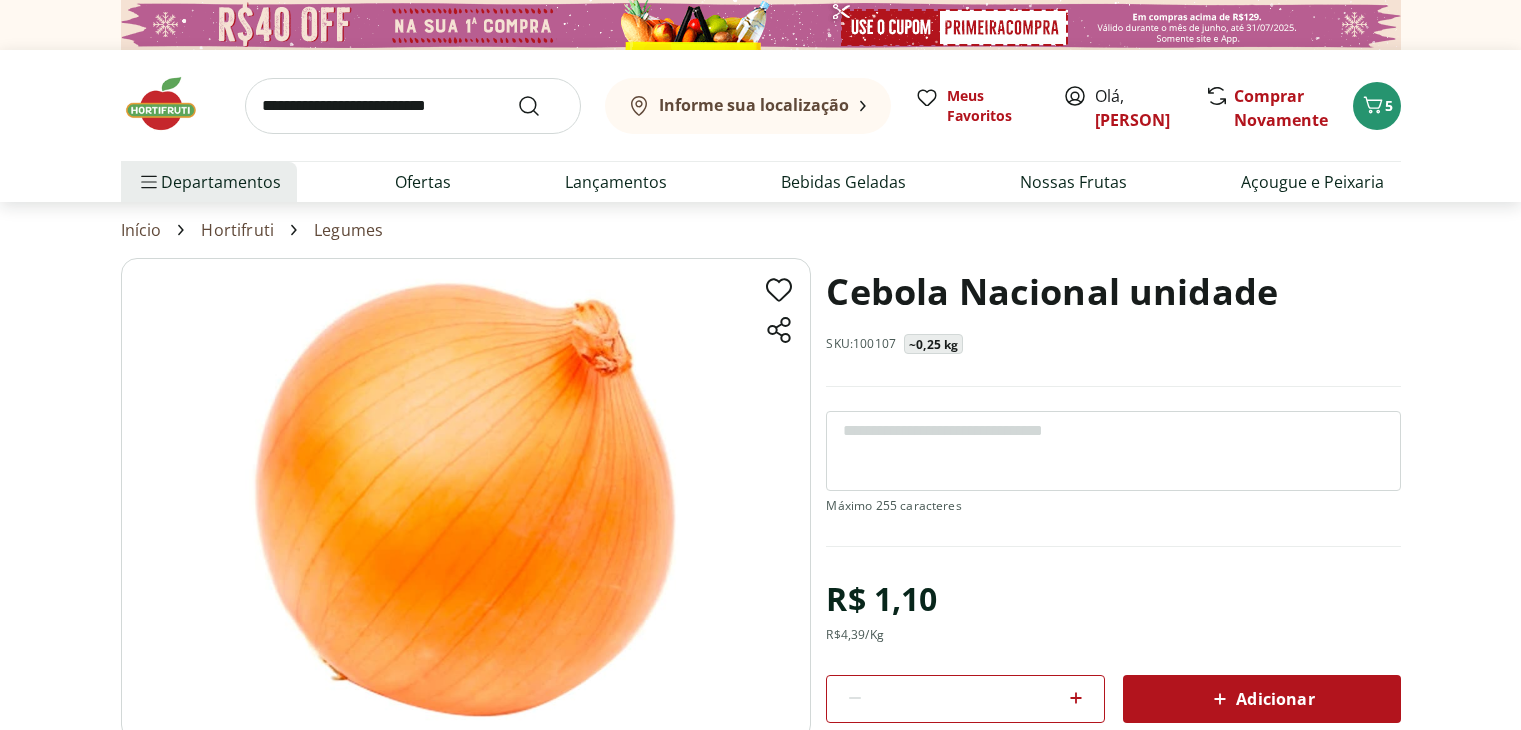scroll, scrollTop: 0, scrollLeft: 0, axis: both 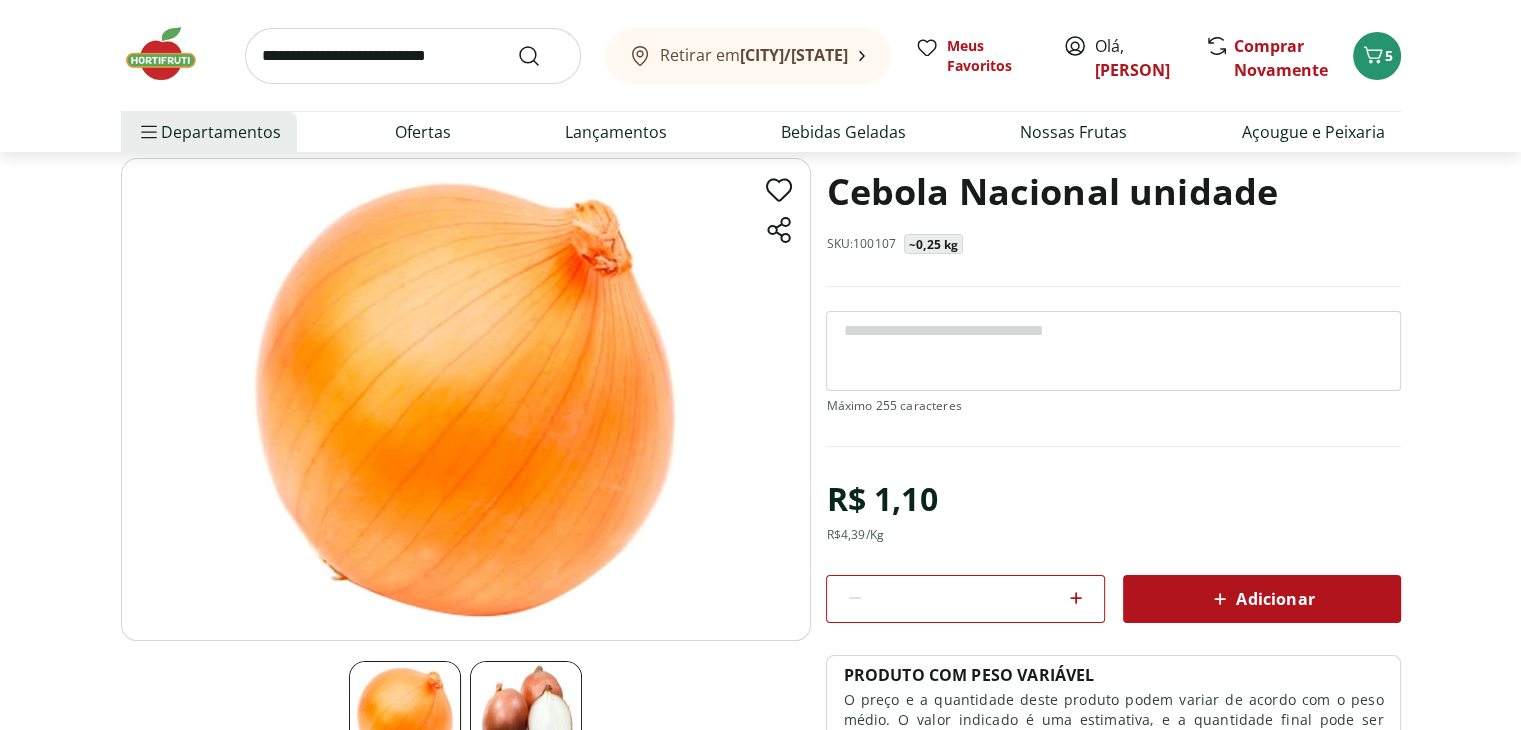 click 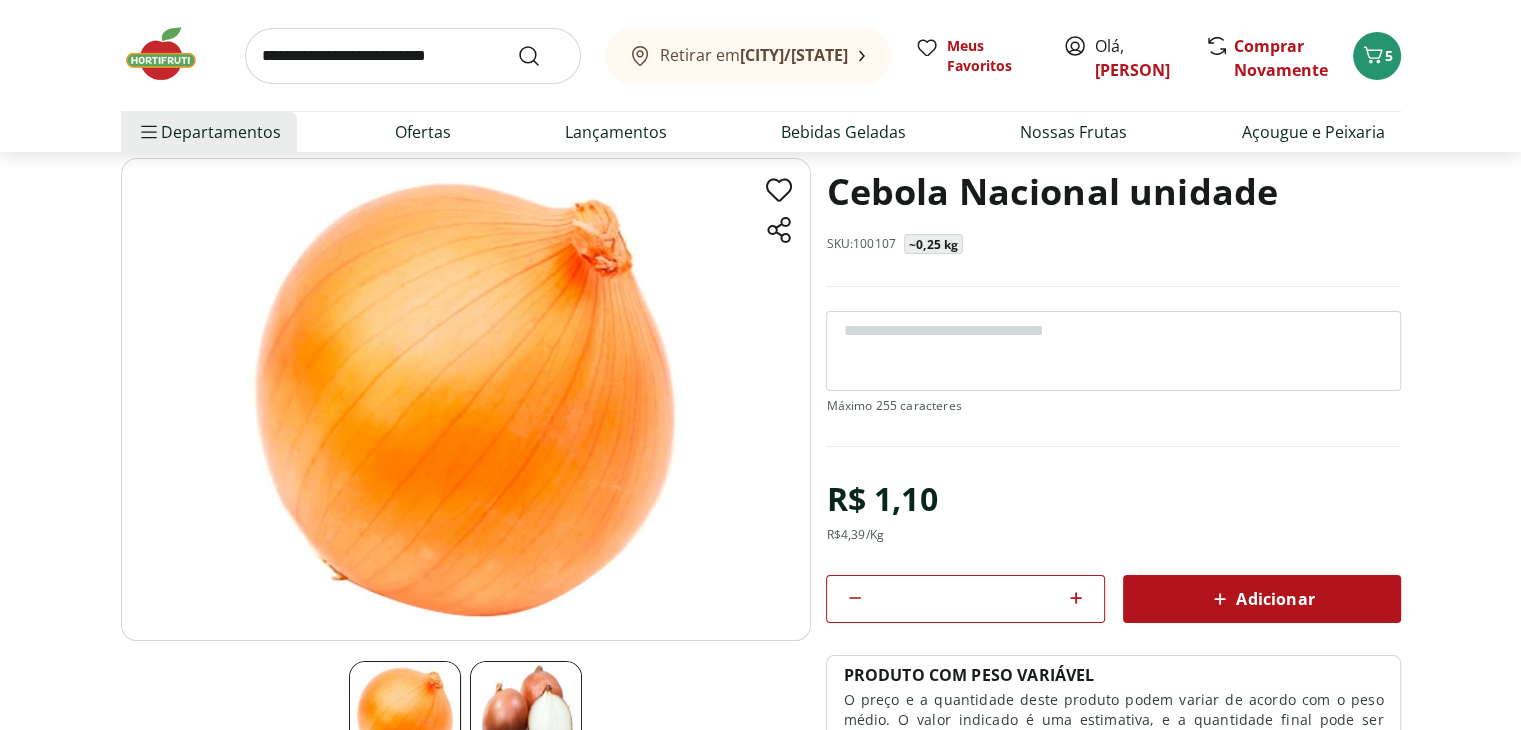 click on "Adicionar" at bounding box center [1262, 599] 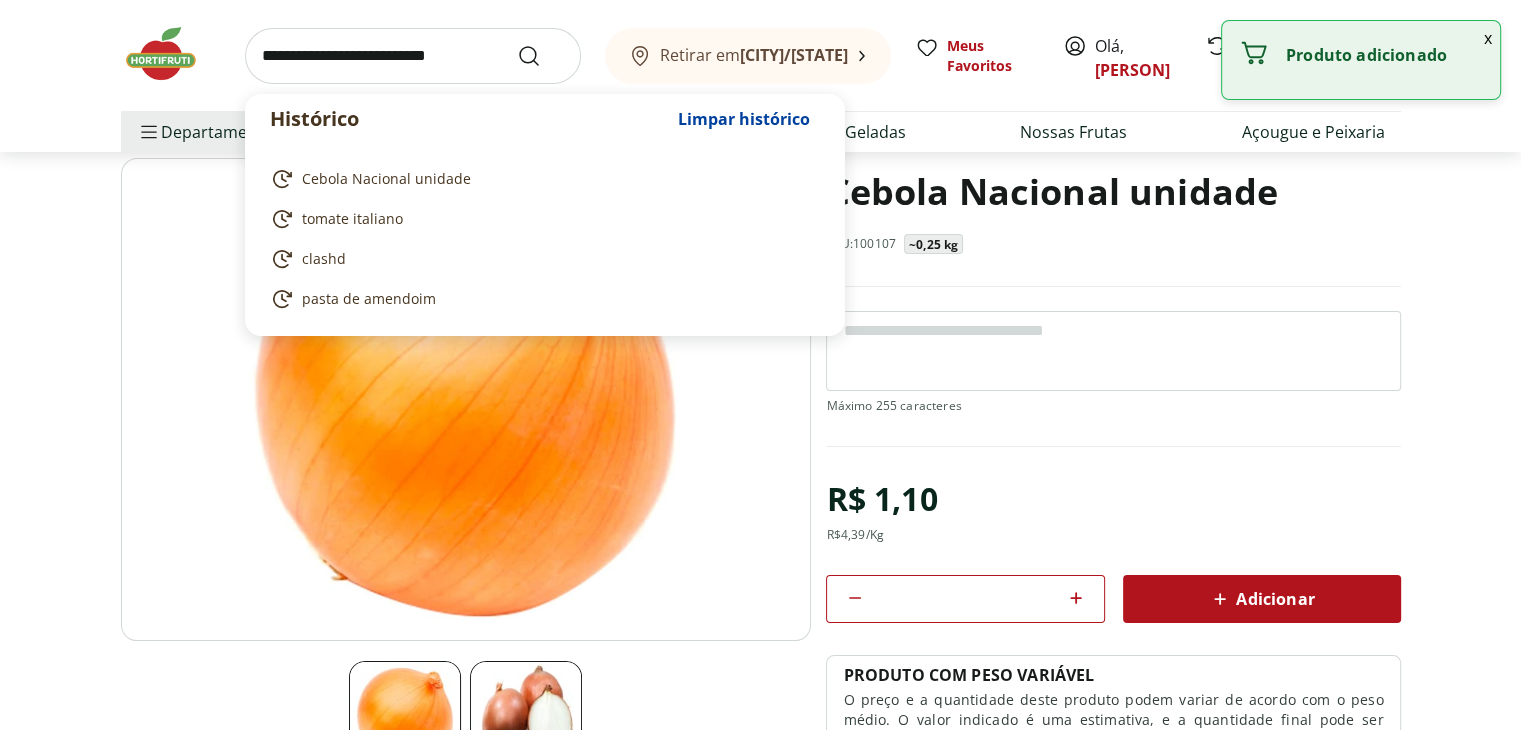 click at bounding box center (413, 56) 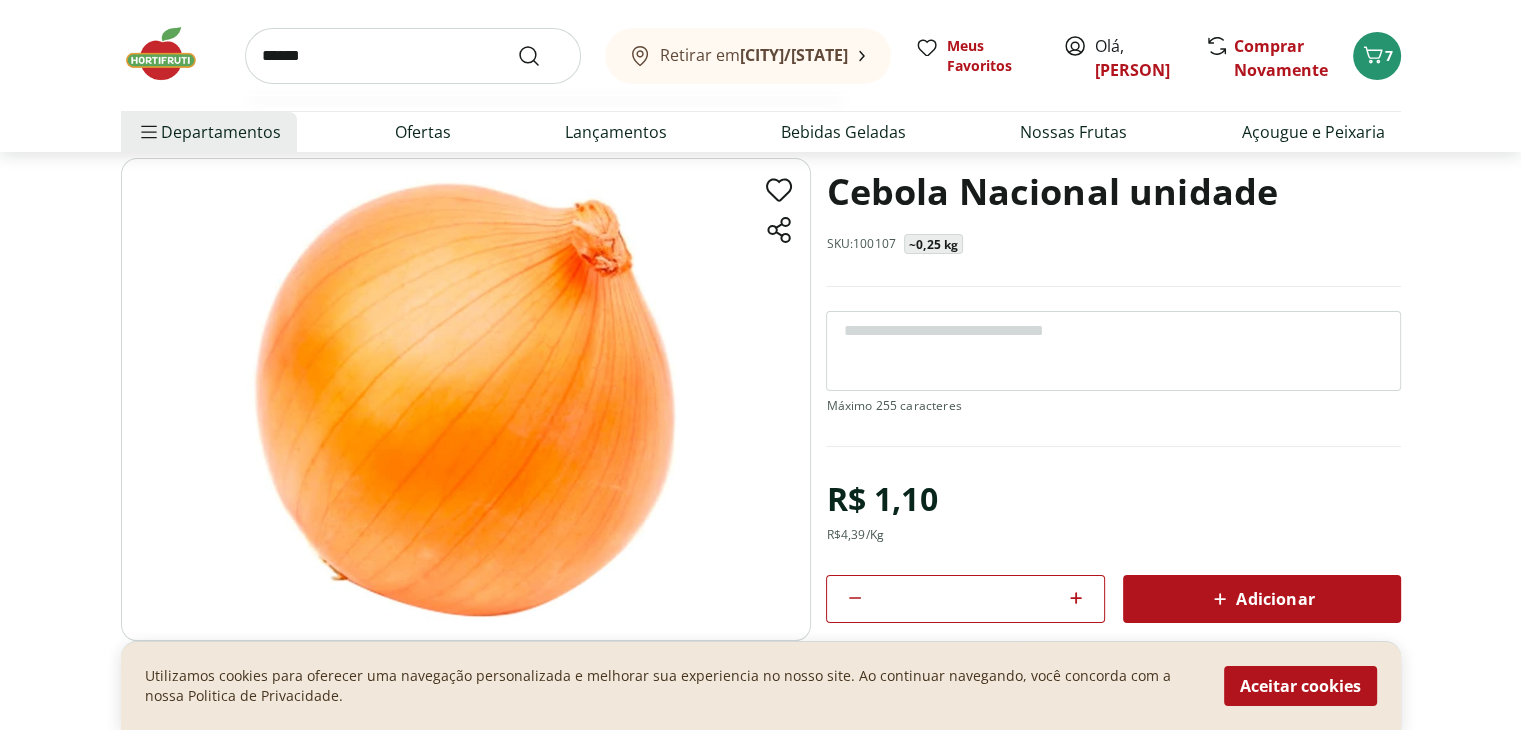 type on "******" 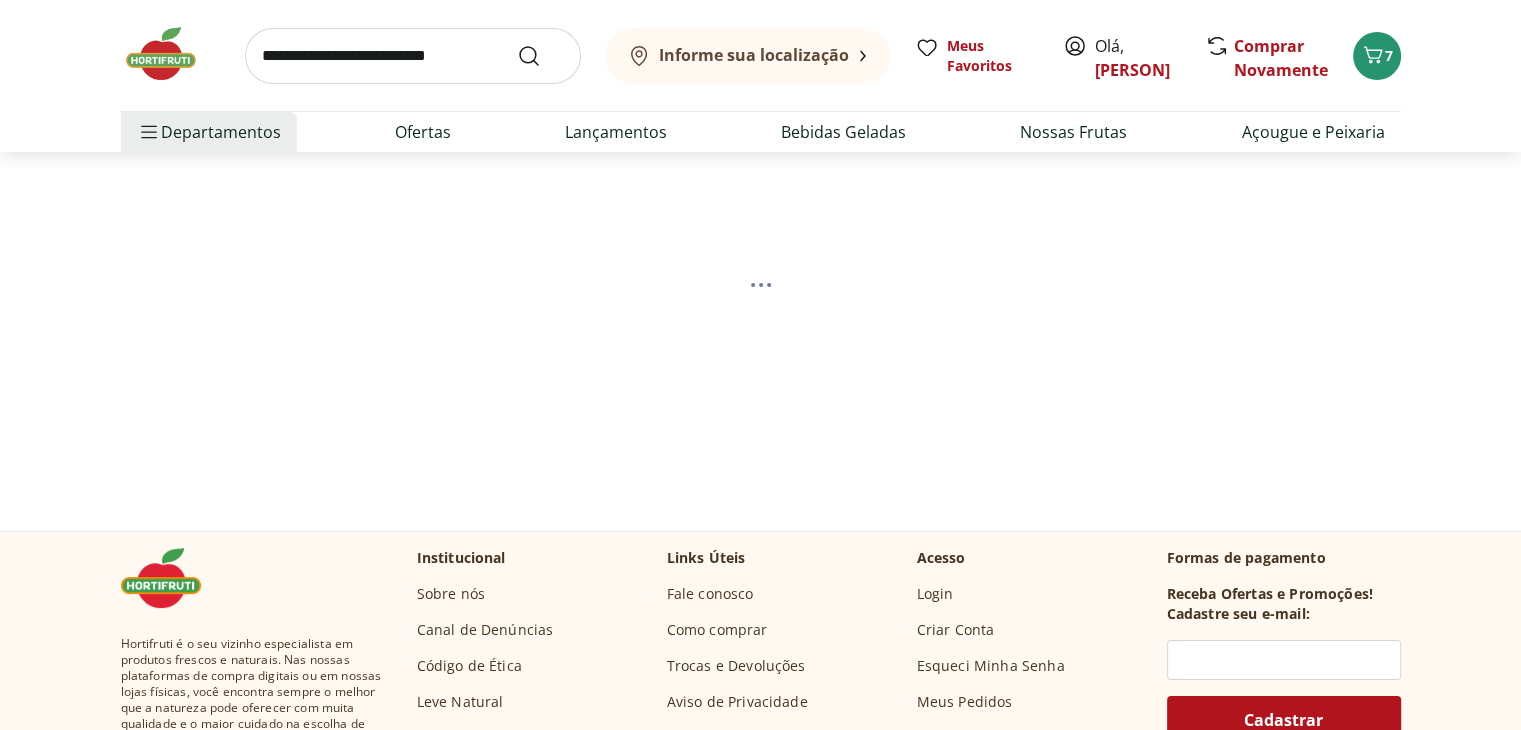 scroll, scrollTop: 0, scrollLeft: 0, axis: both 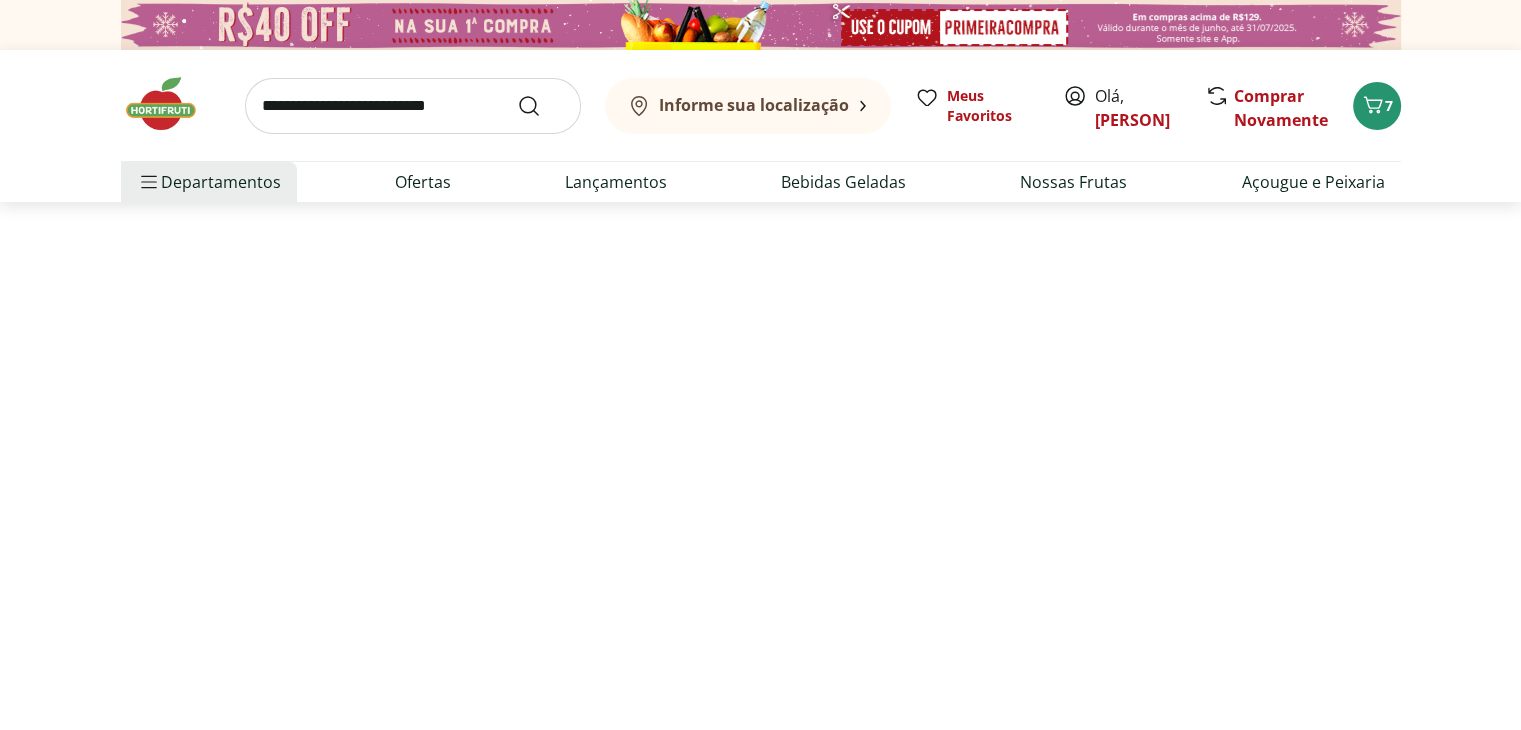 select on "**********" 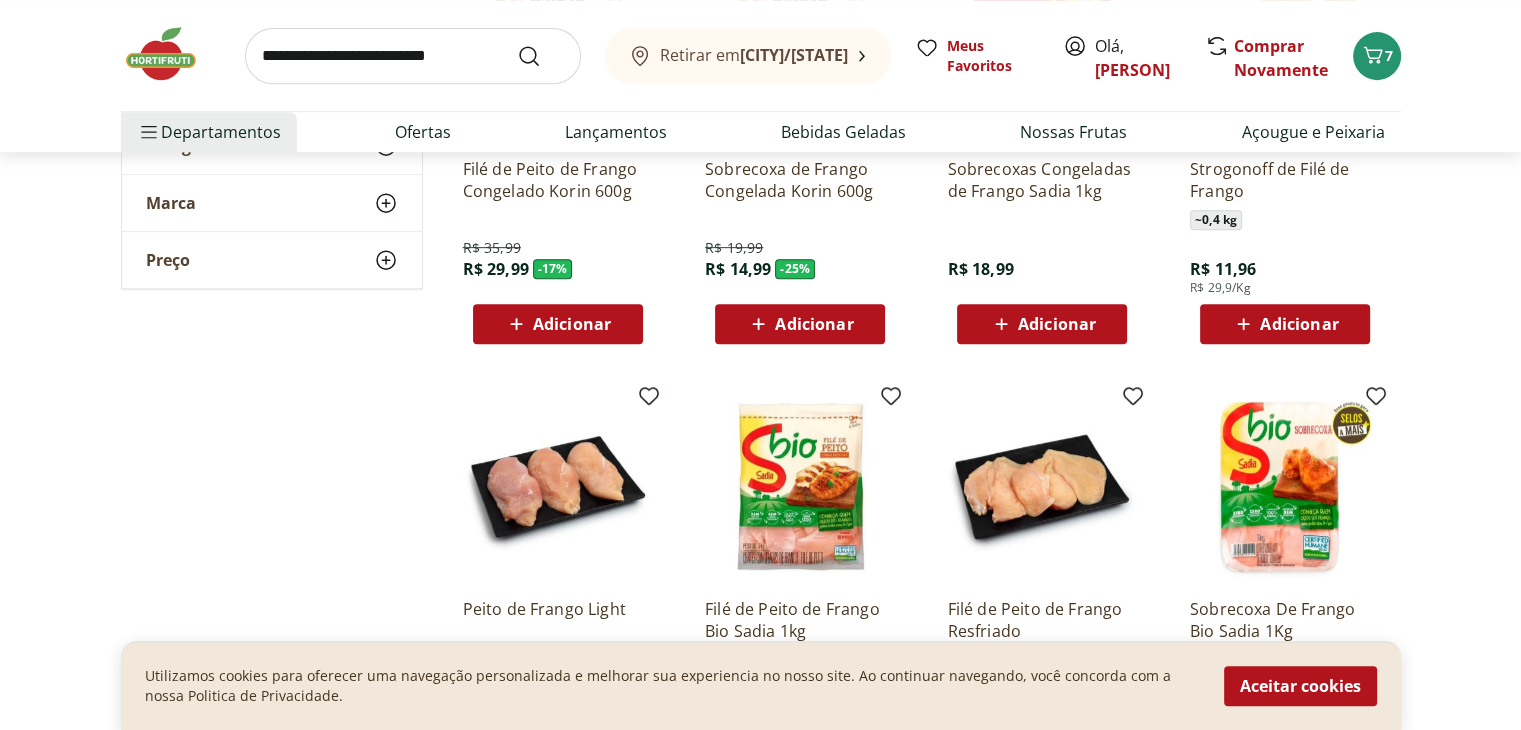 scroll, scrollTop: 800, scrollLeft: 0, axis: vertical 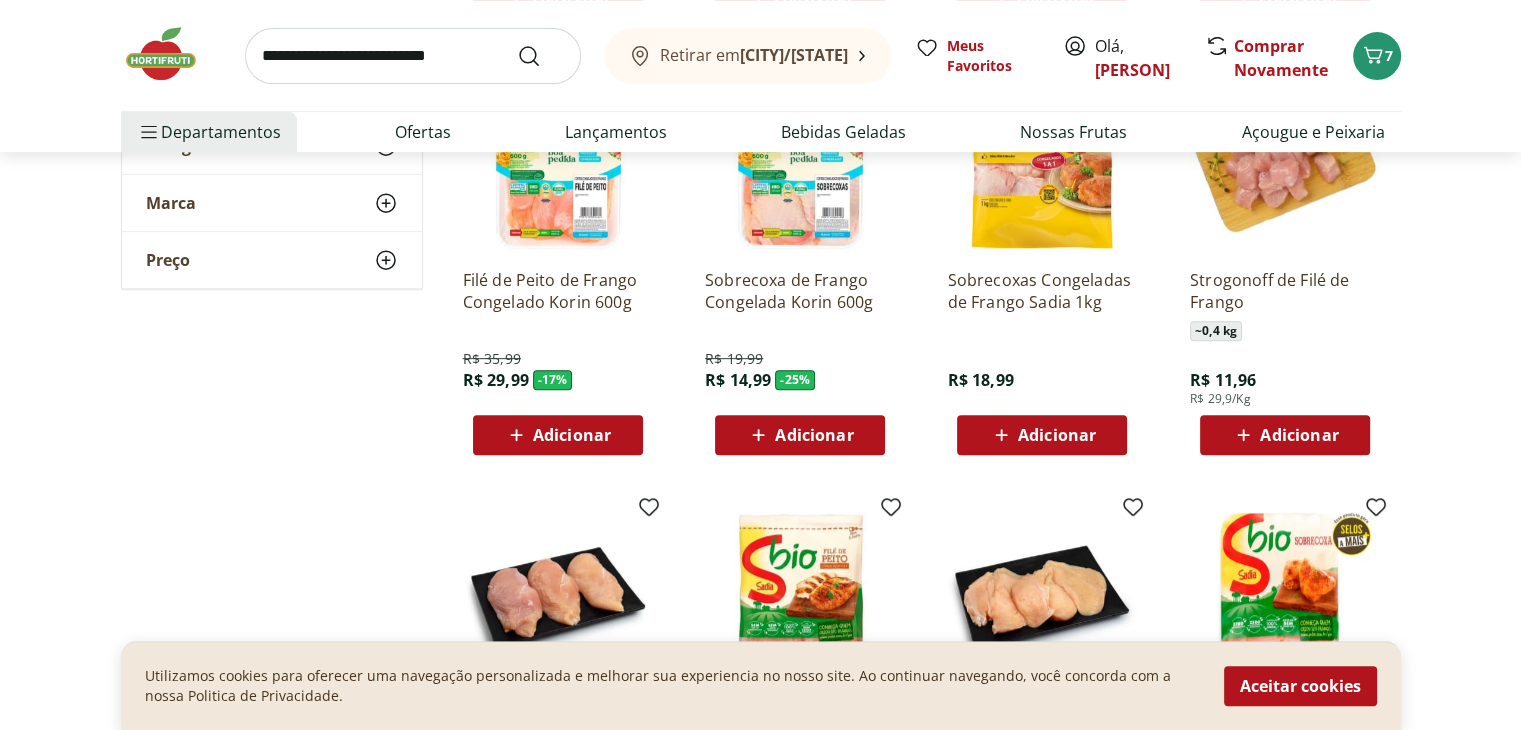 click at bounding box center [413, 56] 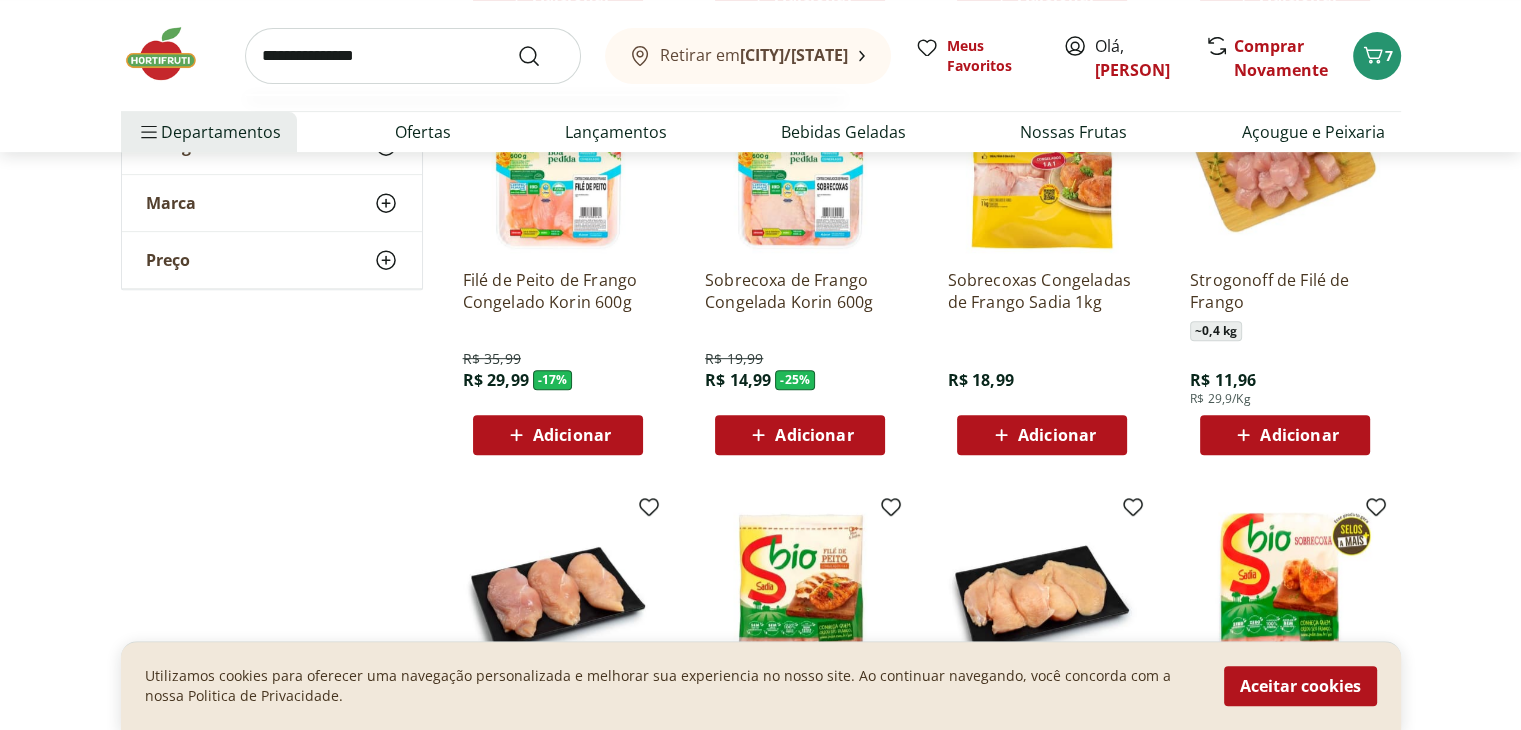 type on "**********" 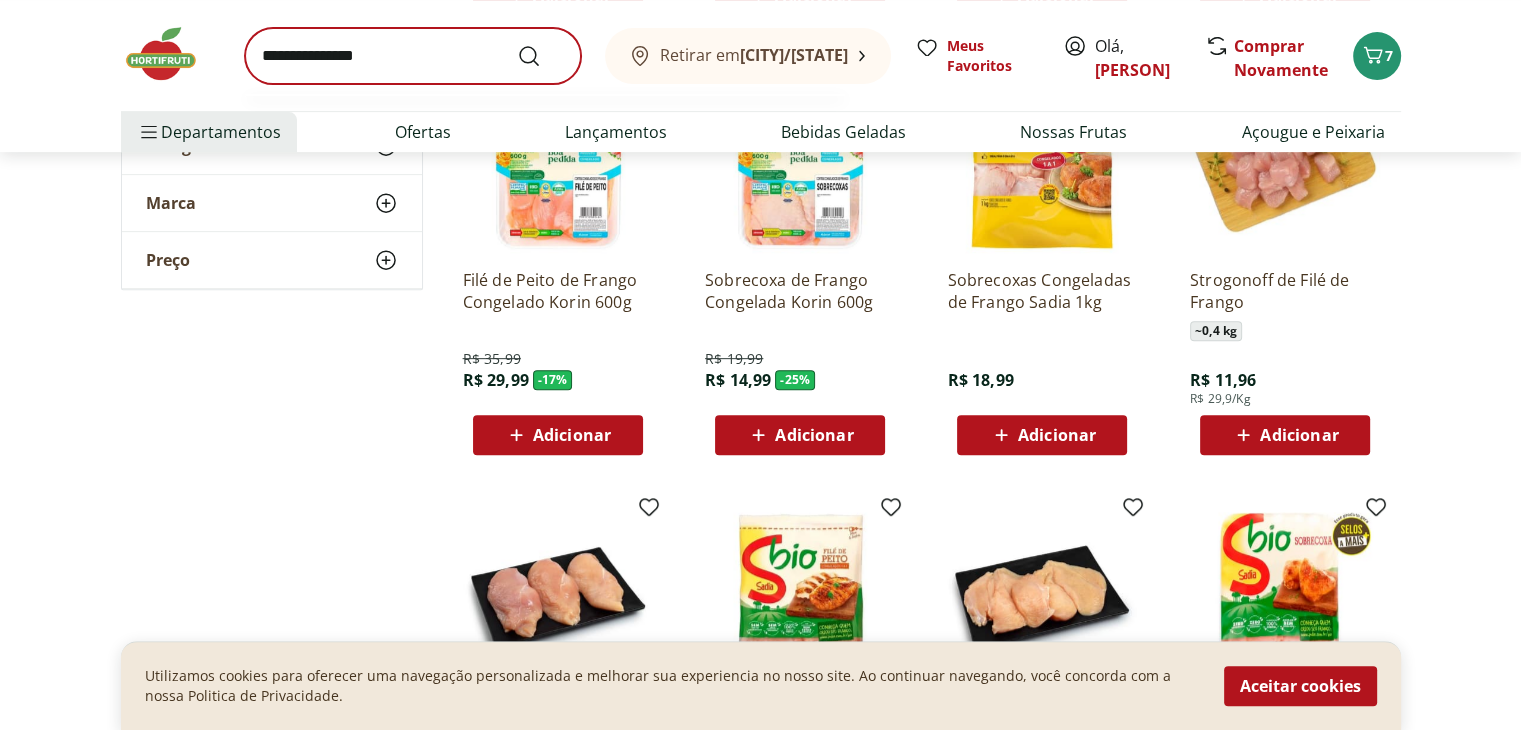 scroll, scrollTop: 0, scrollLeft: 0, axis: both 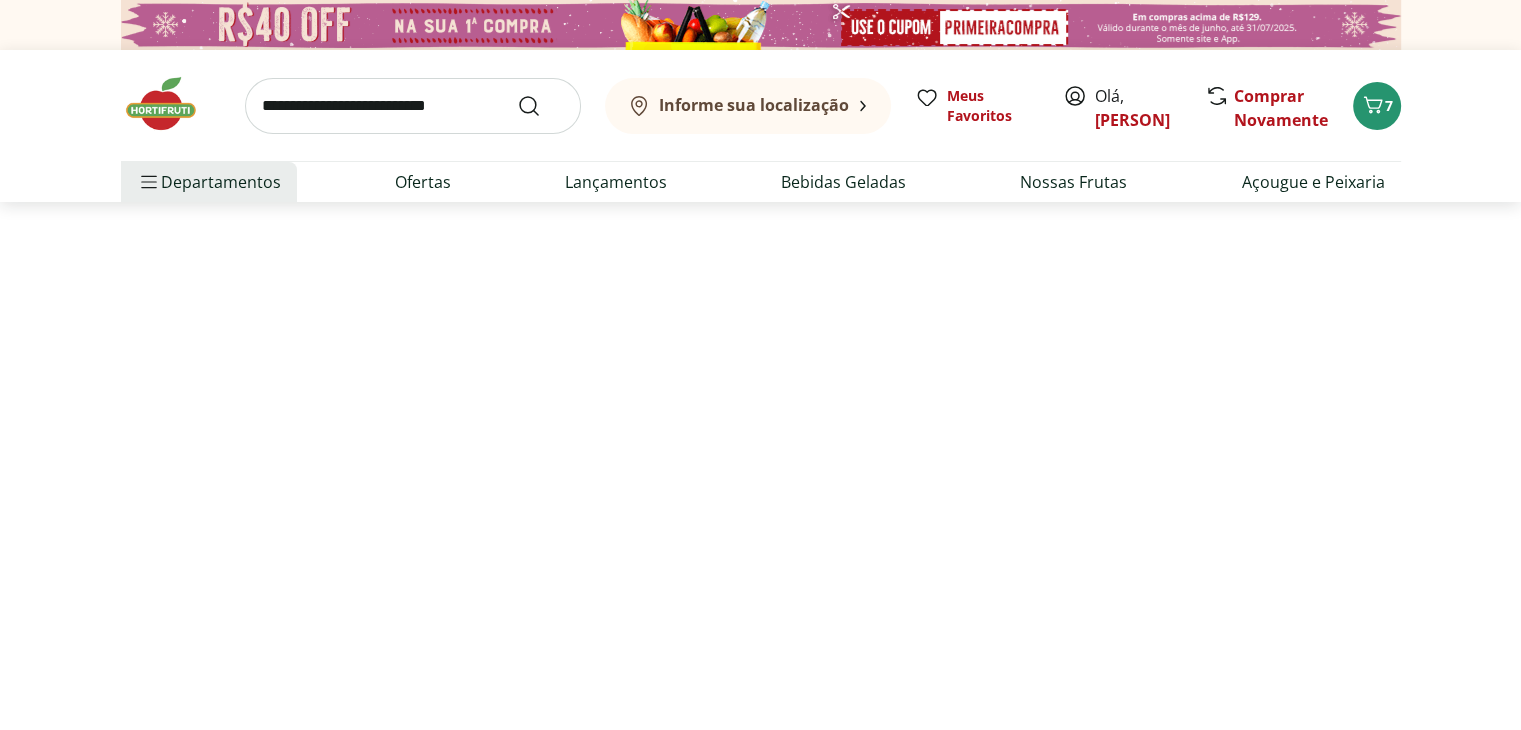 select on "**********" 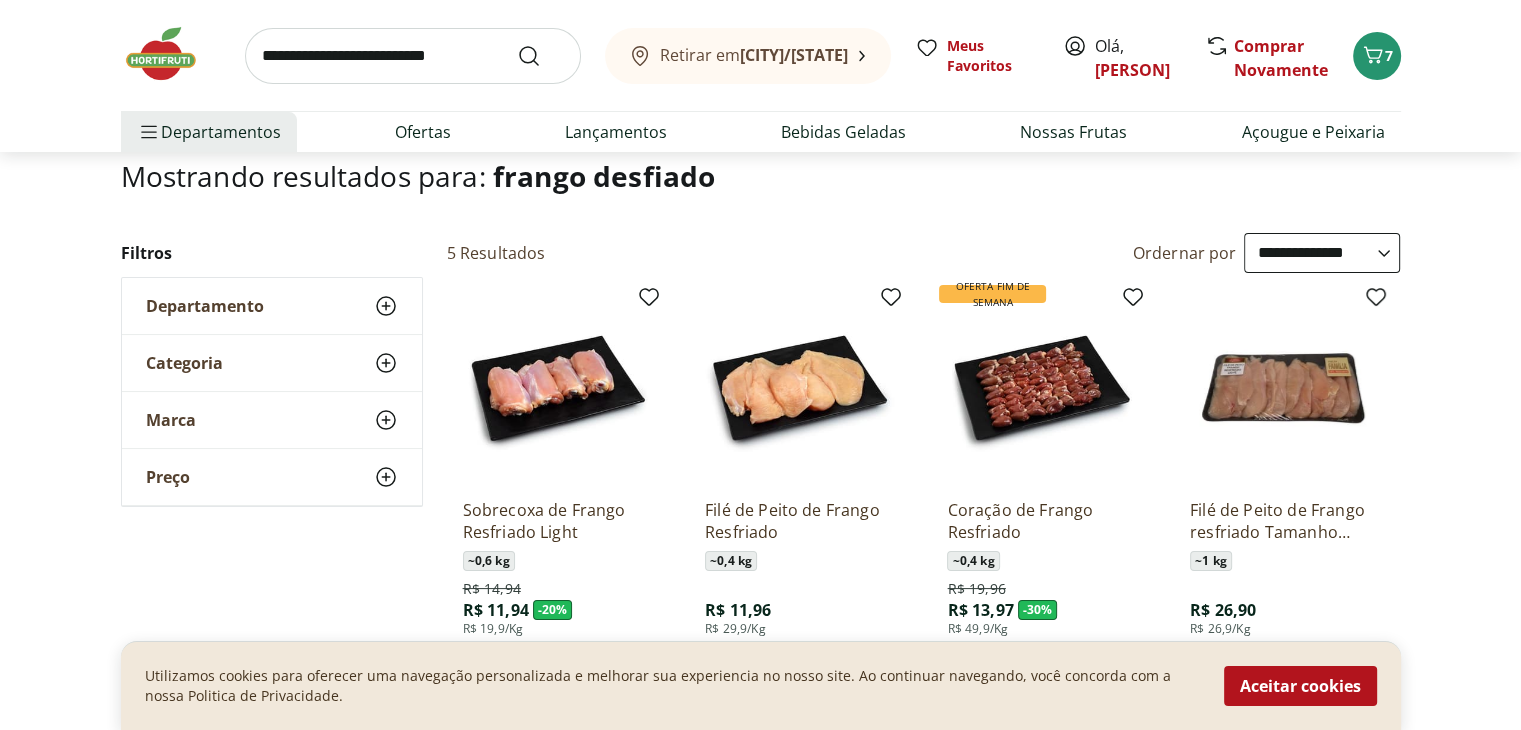 scroll, scrollTop: 0, scrollLeft: 0, axis: both 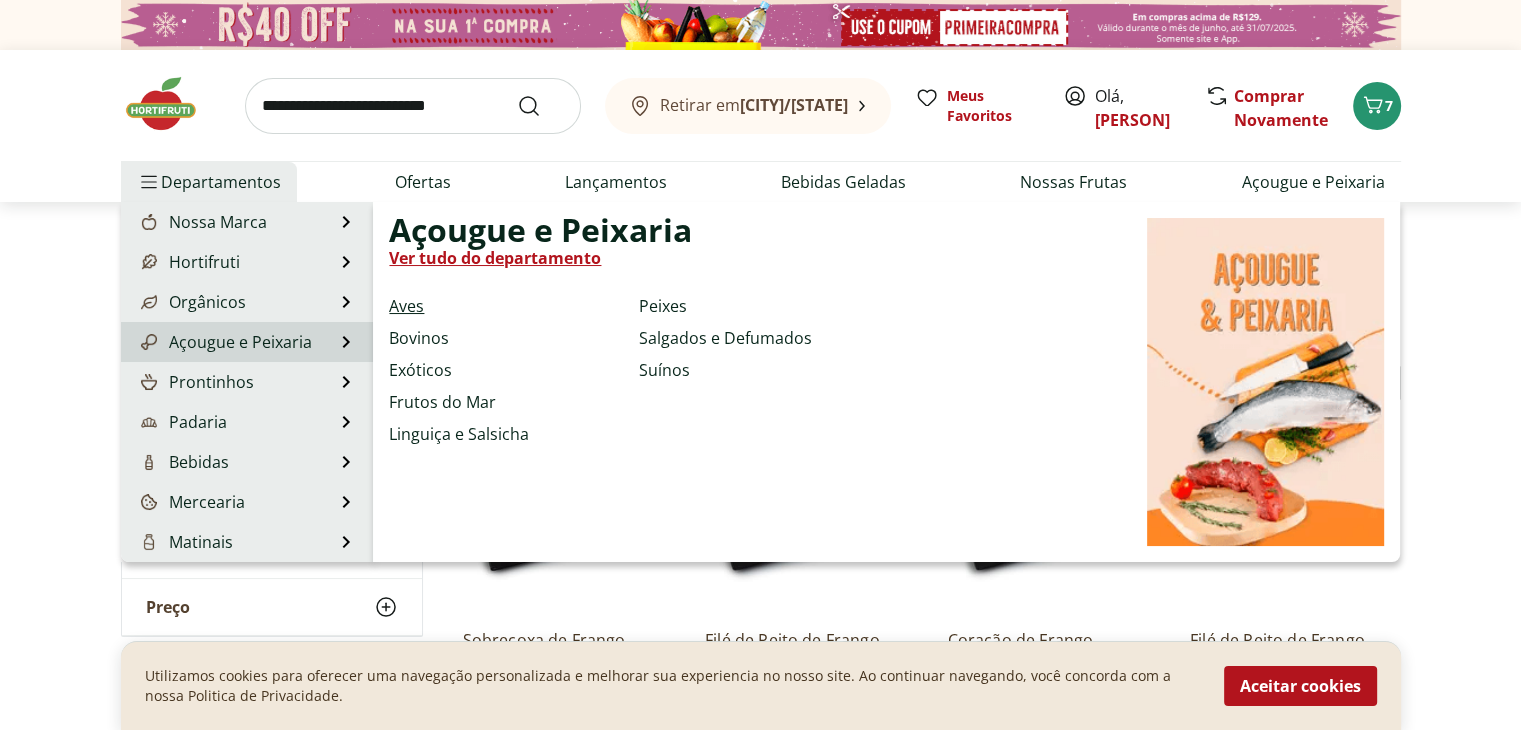 click on "Aves" at bounding box center (406, 306) 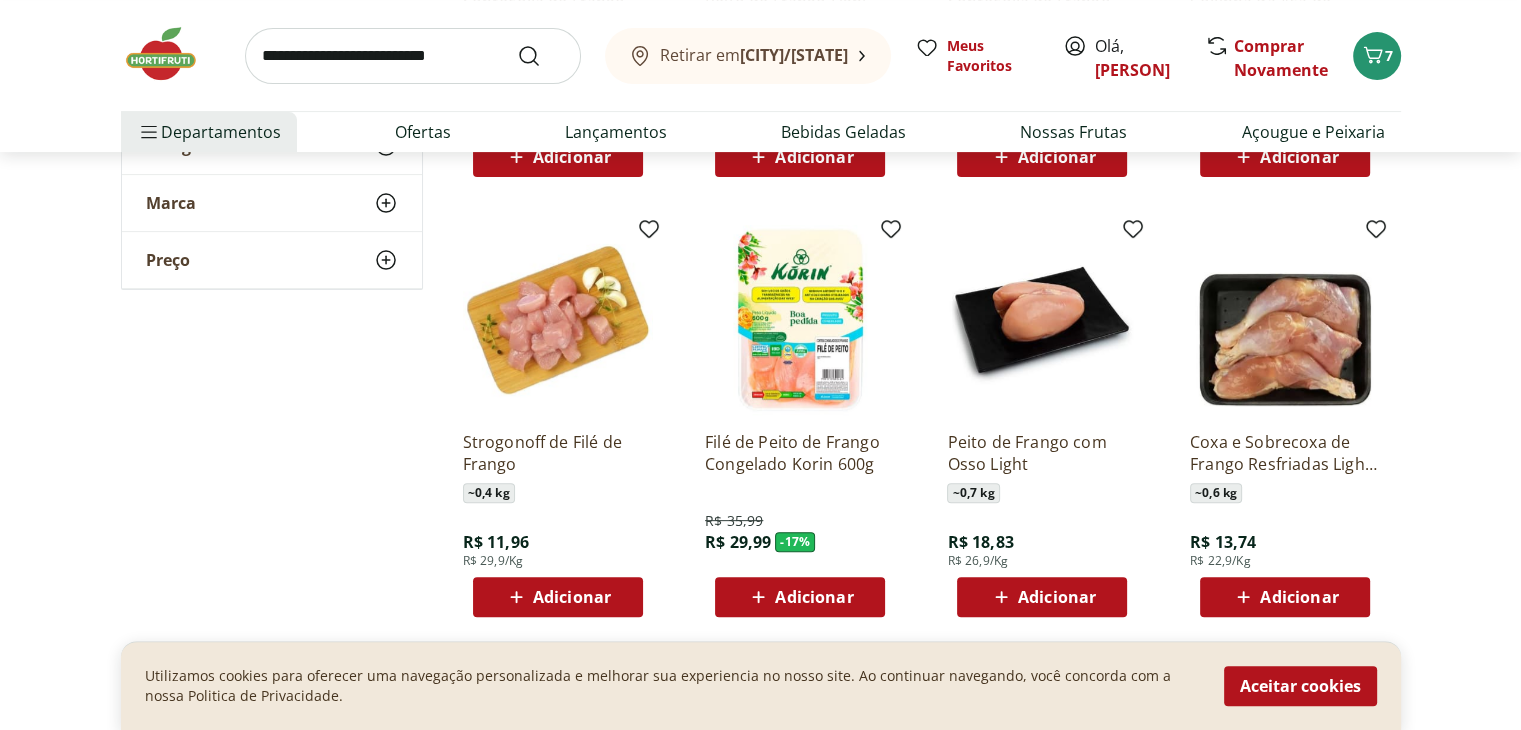 scroll, scrollTop: 600, scrollLeft: 0, axis: vertical 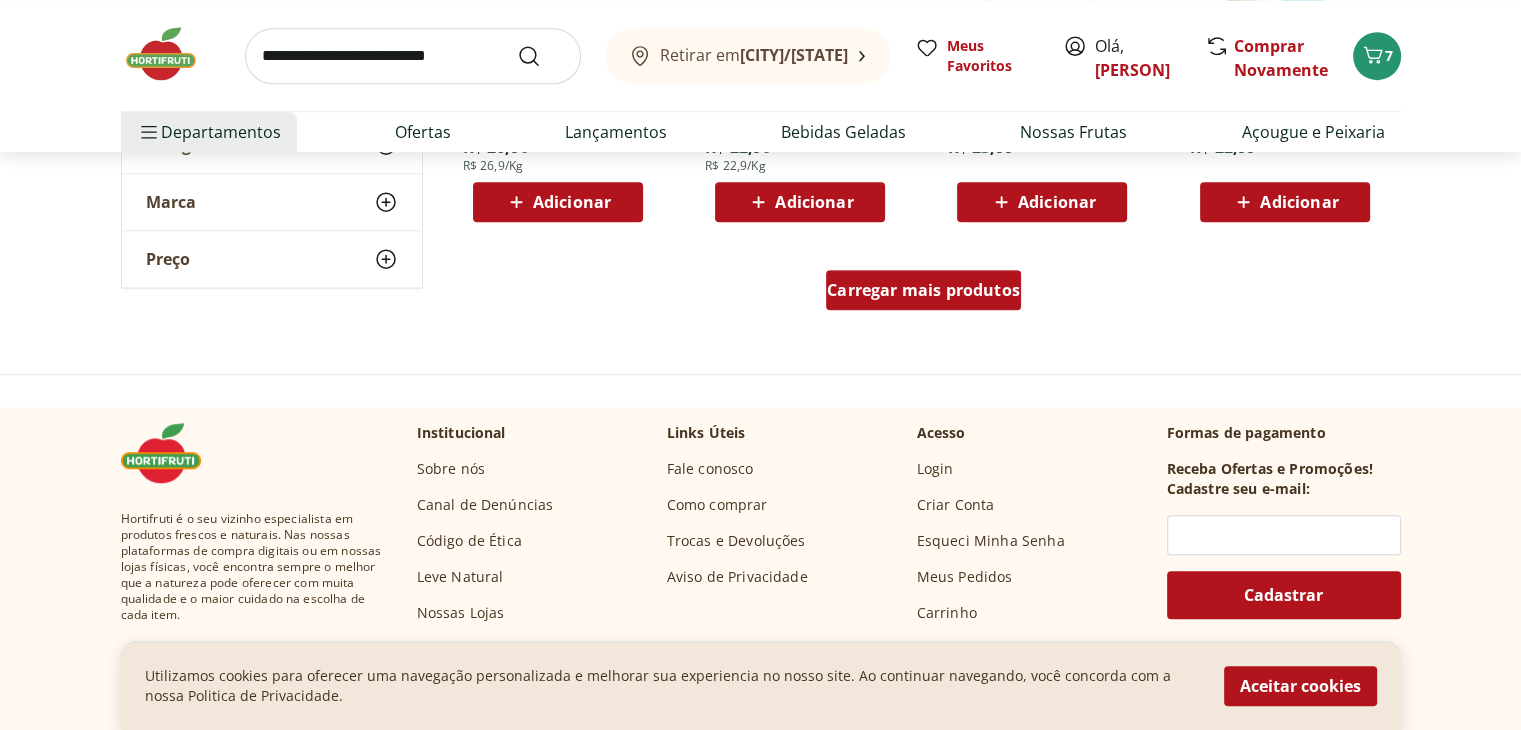 click on "Carregar mais produtos" at bounding box center [923, 290] 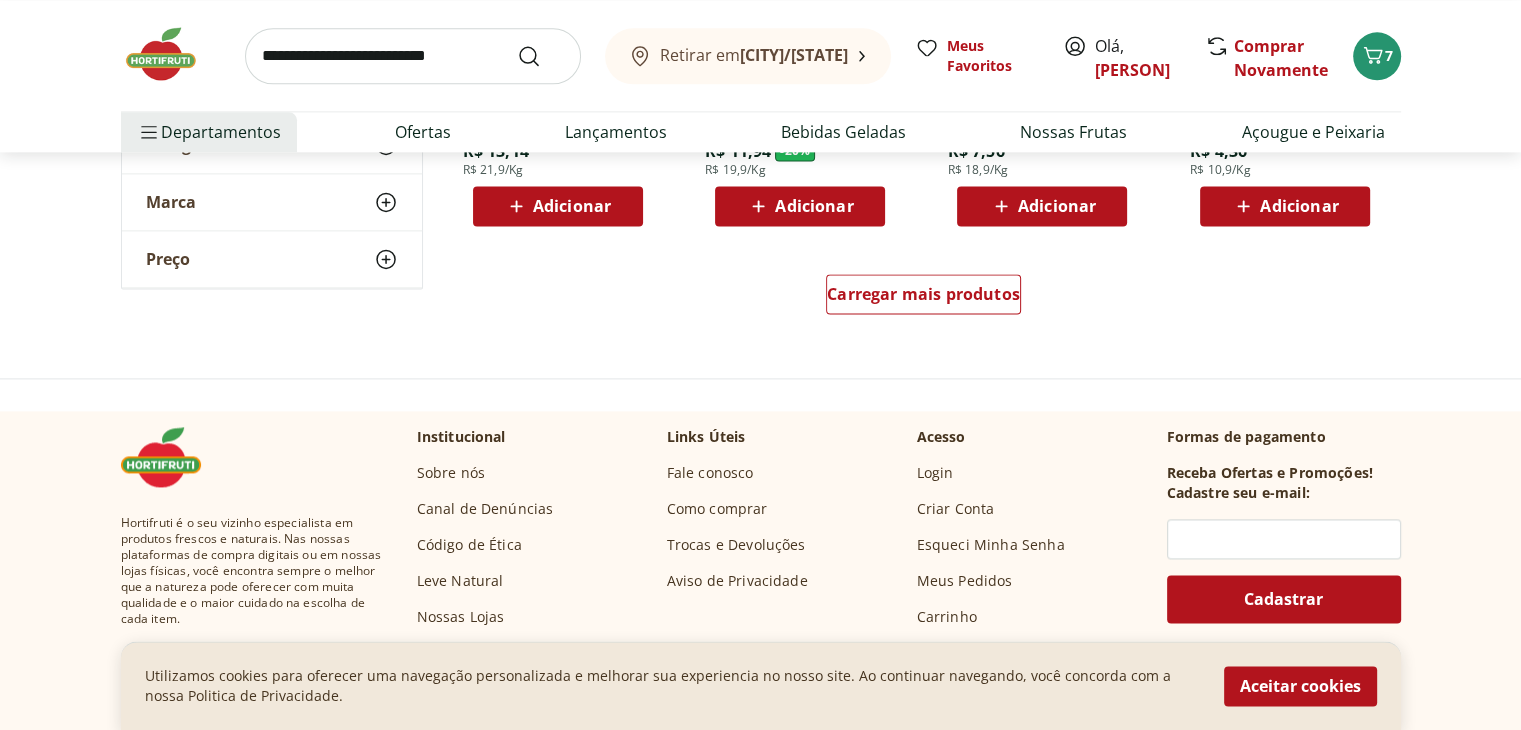 scroll, scrollTop: 2400, scrollLeft: 0, axis: vertical 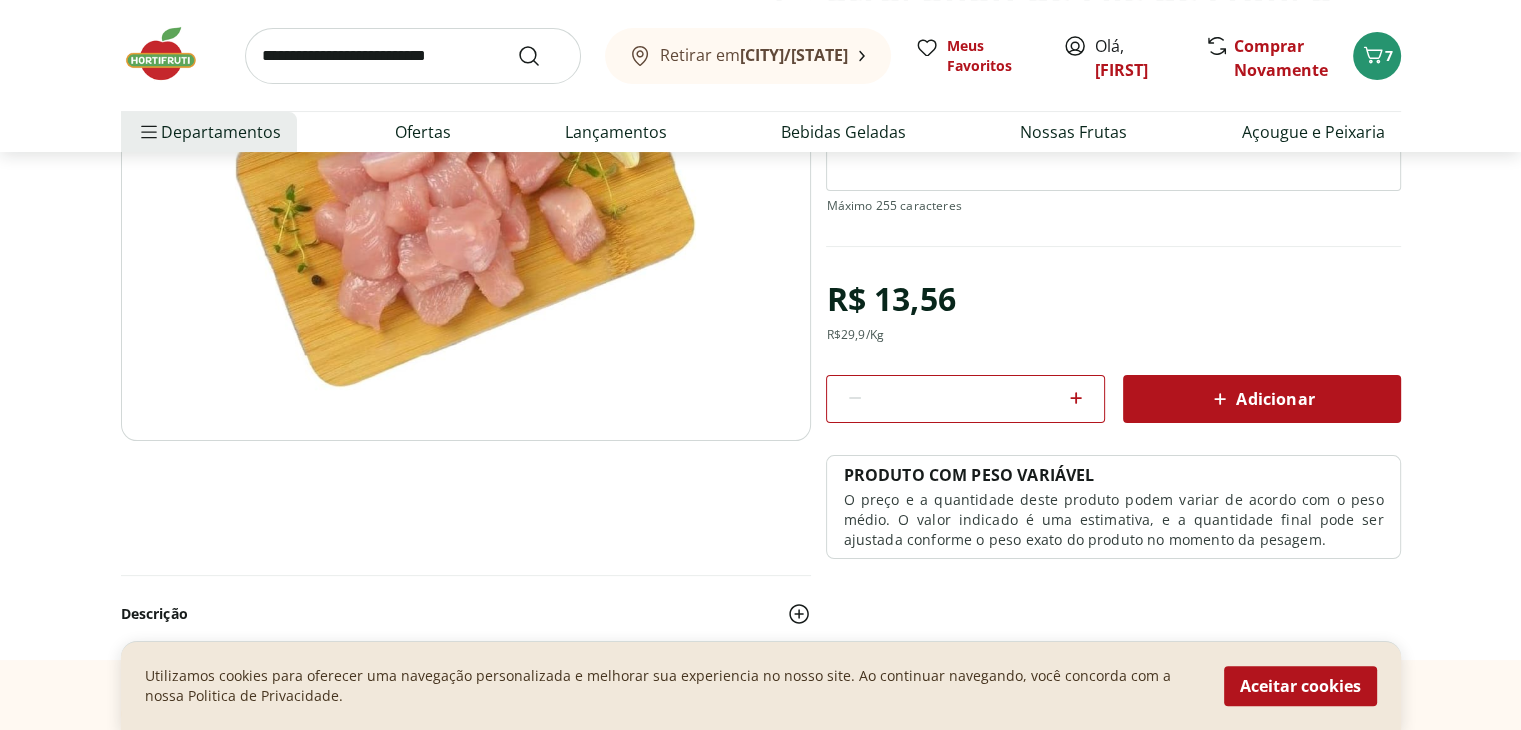 click 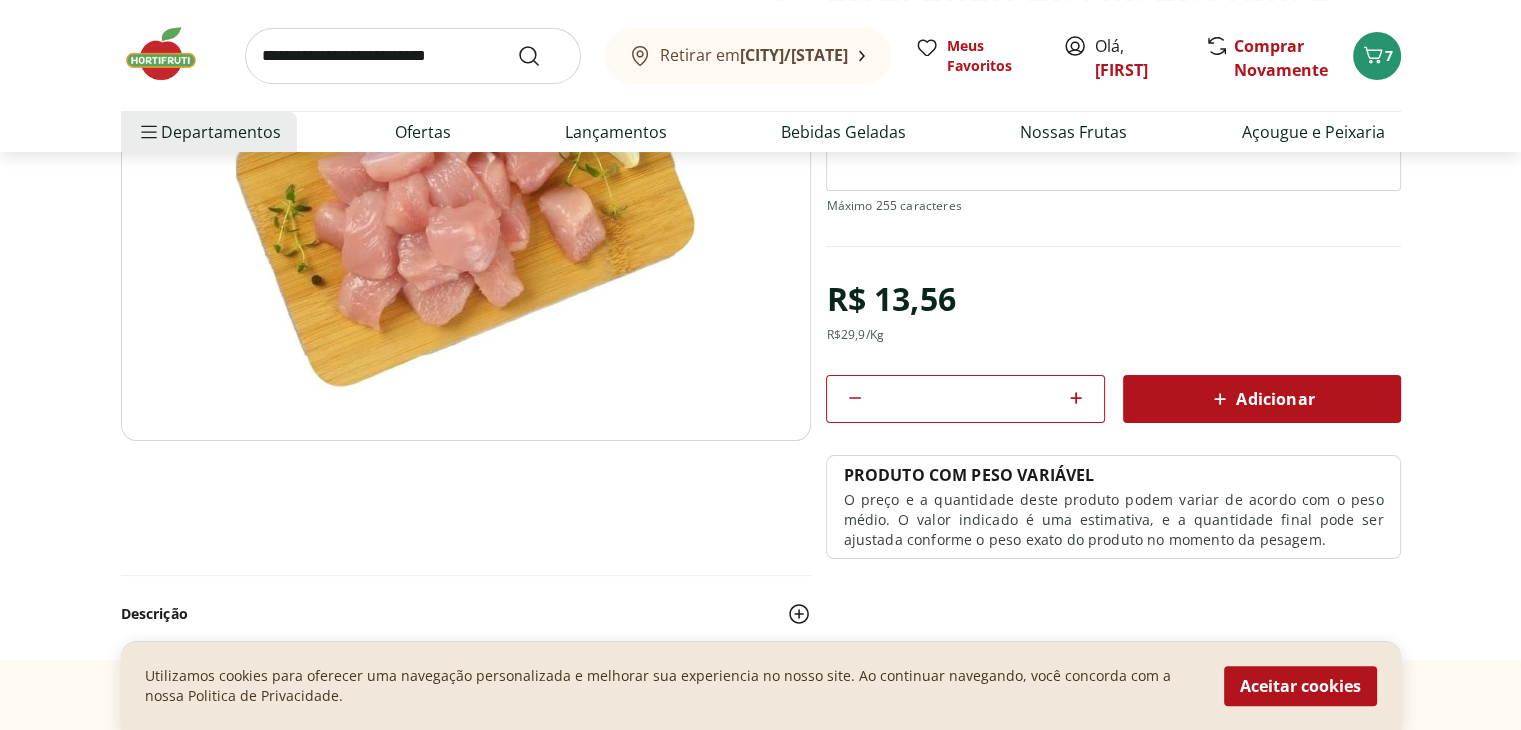 click 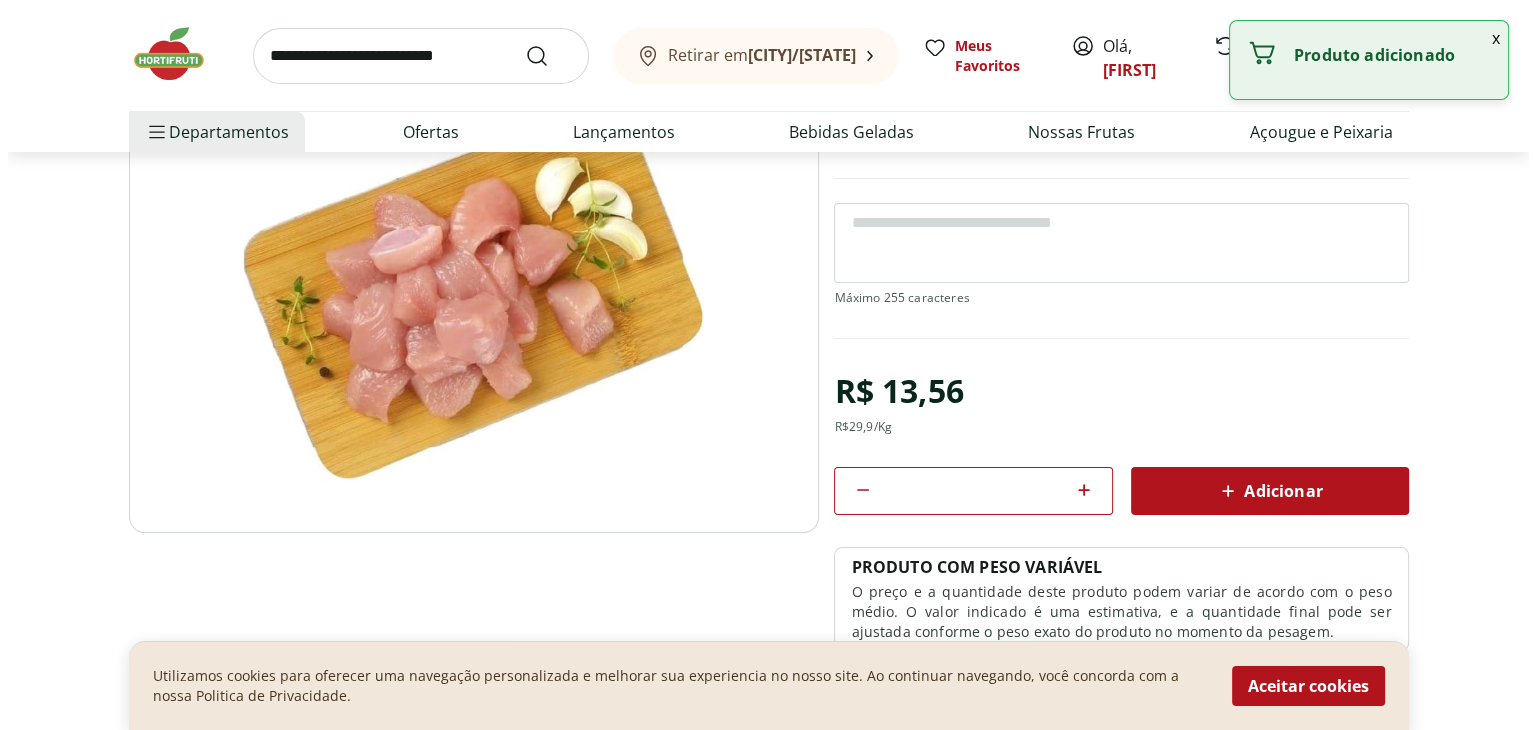 scroll, scrollTop: 0, scrollLeft: 0, axis: both 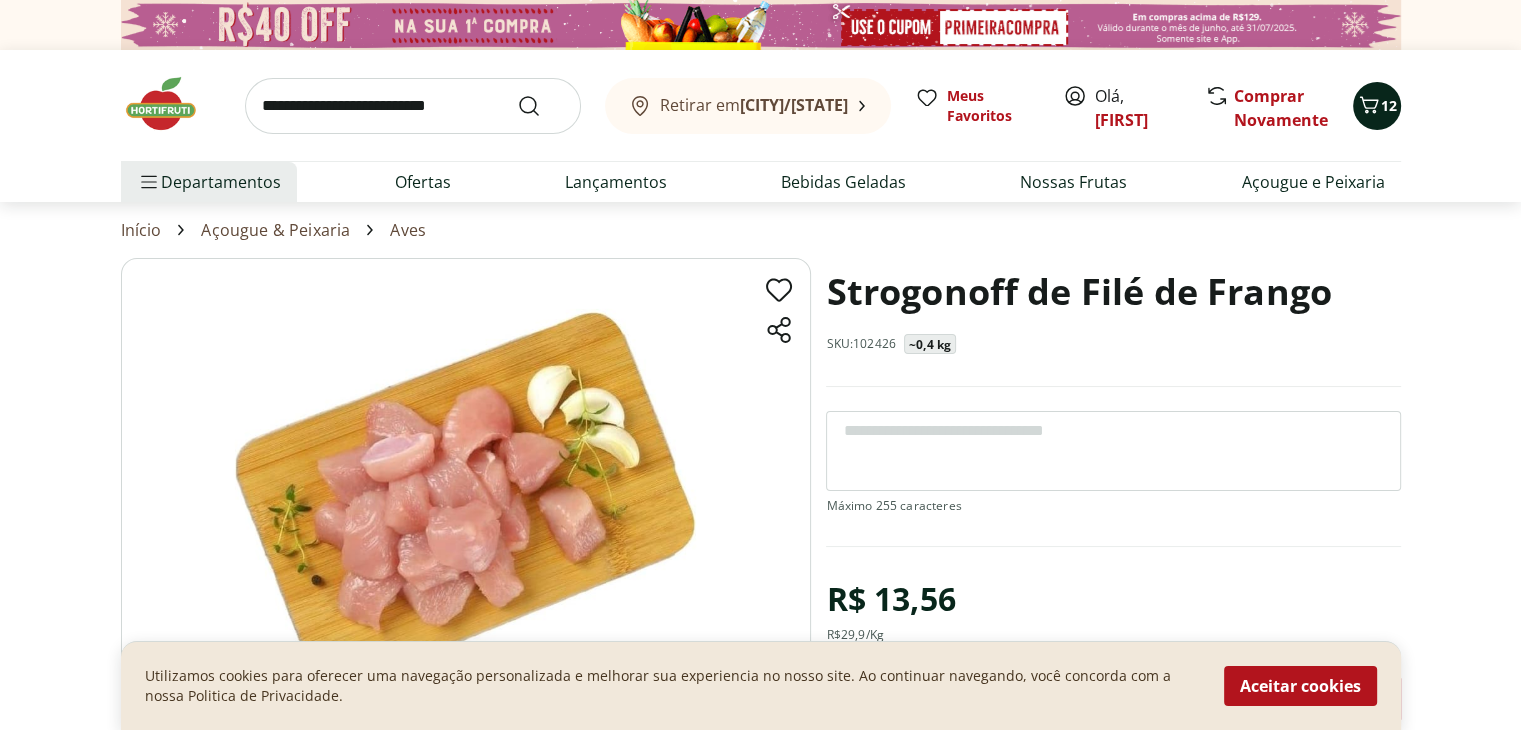 click 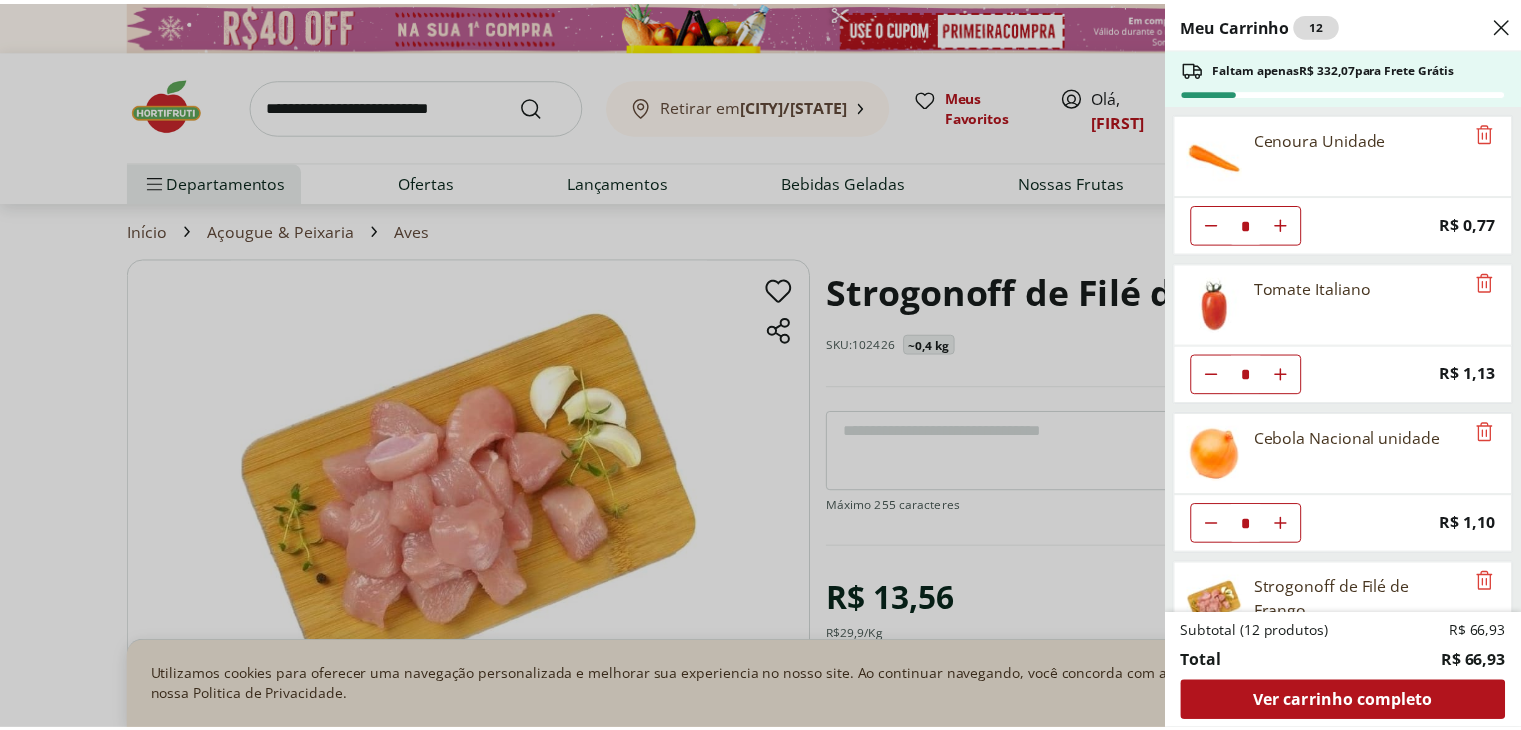 scroll, scrollTop: 93, scrollLeft: 0, axis: vertical 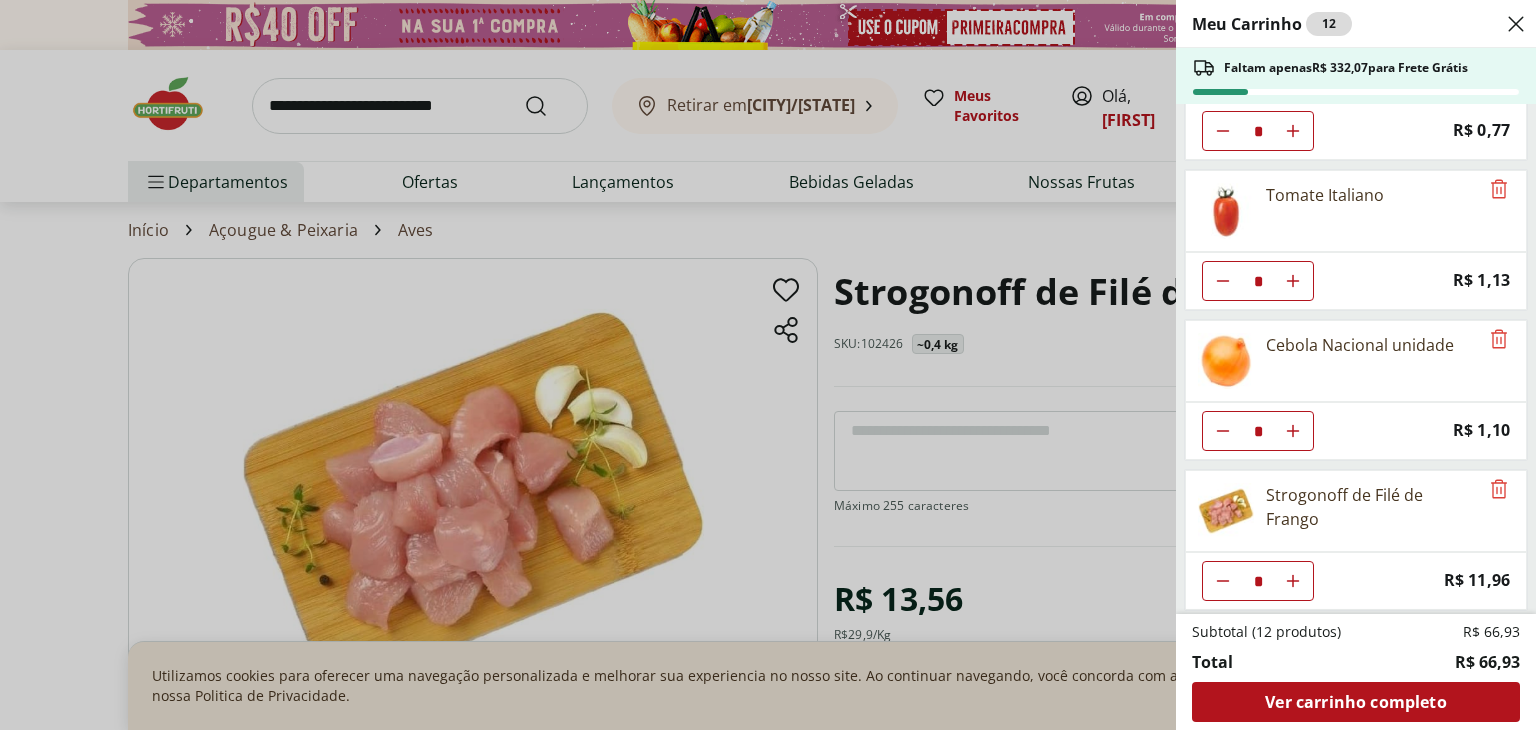 click on "Meu Carrinho 12 Faltam apenas  R$ 332,07  para Frete Grátis Cenoura Unidade * Price: R$ 0,77 Tomate Italiano * Price: R$ 1,13 Cebola Nacional unidade * Price: R$ 1,10 Strogonoff de Filé de Frango * Price: R$ 11,96 Subtotal (12 produtos) R$ 66,93 Total R$ 66,93 Ver carrinho completo" at bounding box center [768, 365] 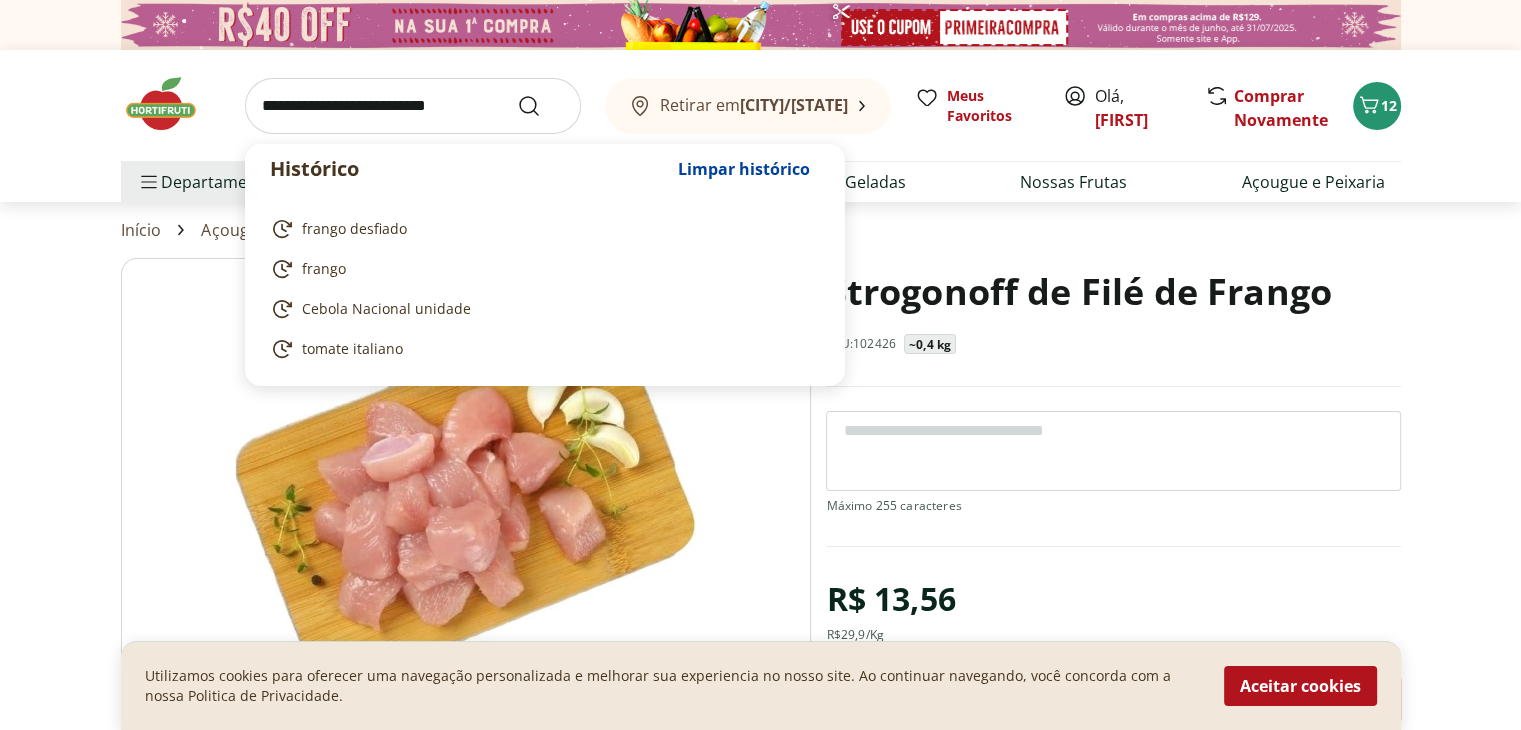 click at bounding box center (413, 106) 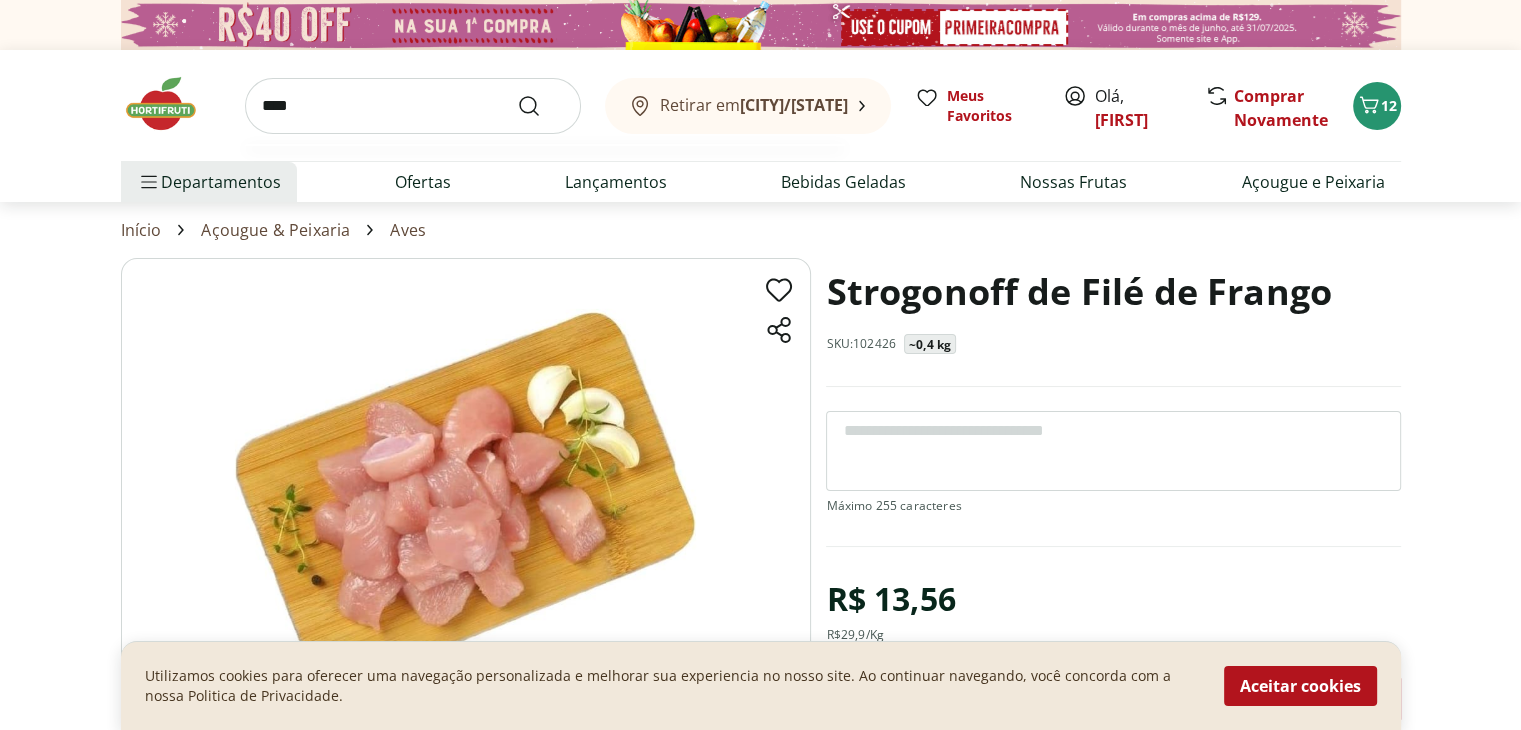 type on "****" 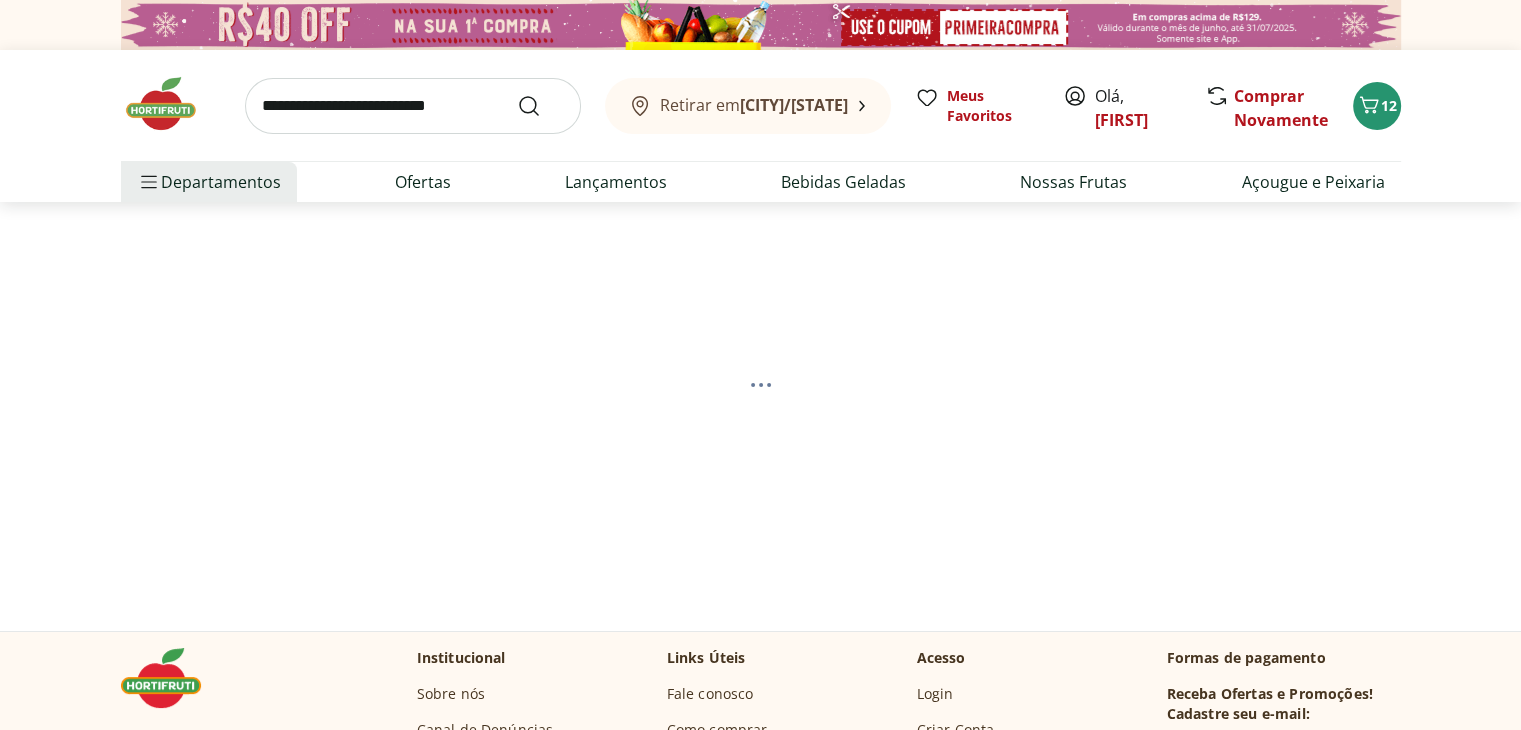 select on "**********" 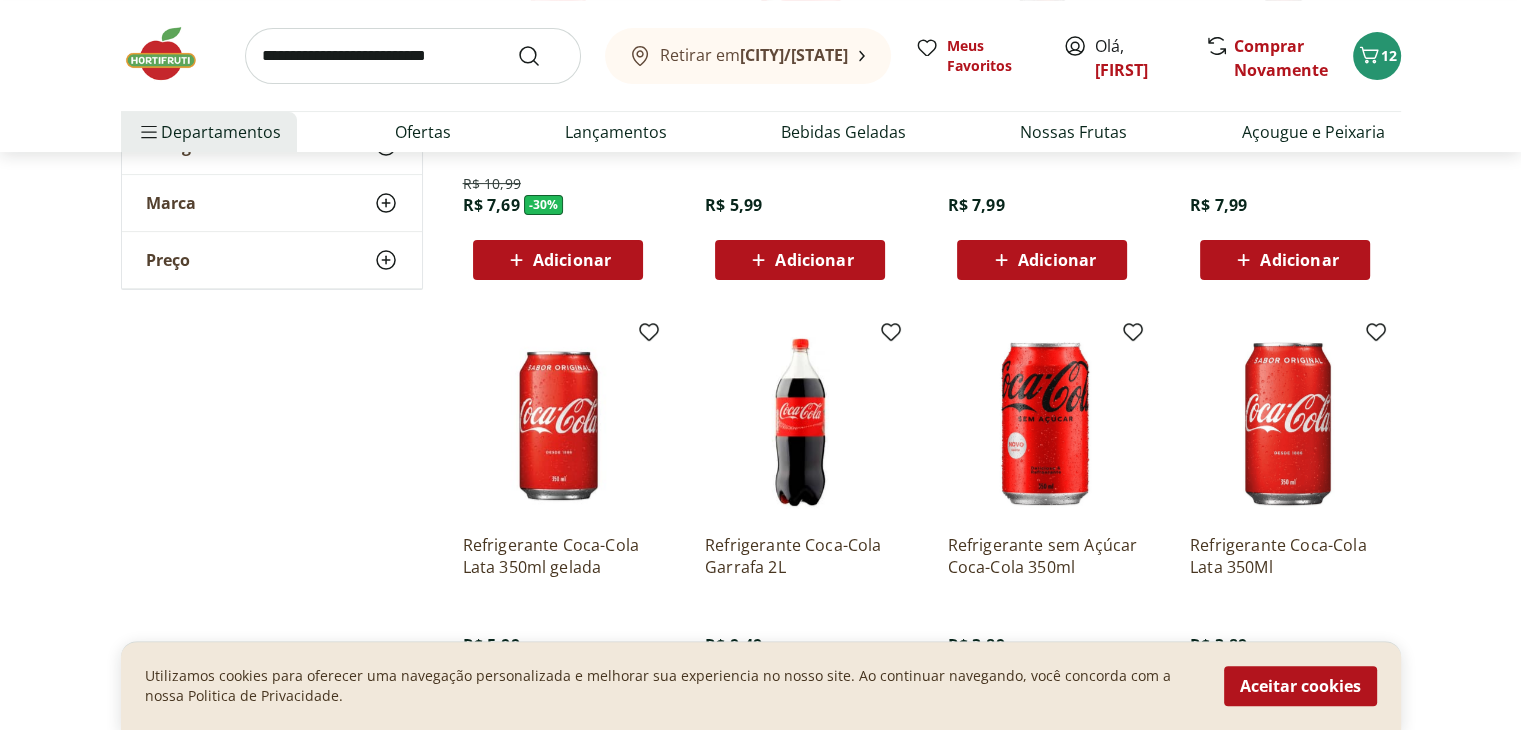 scroll, scrollTop: 500, scrollLeft: 0, axis: vertical 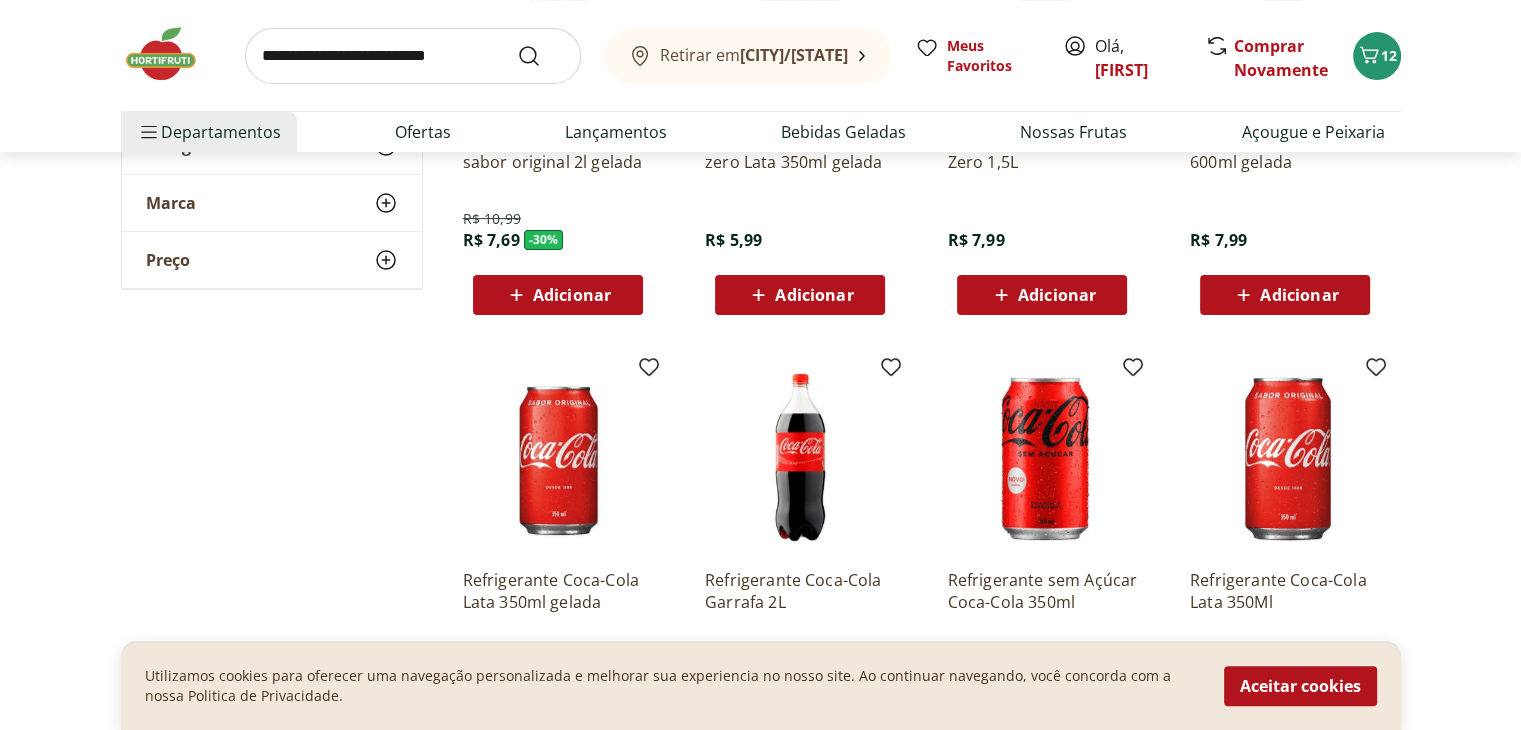 click on "Adicionar" at bounding box center (572, 295) 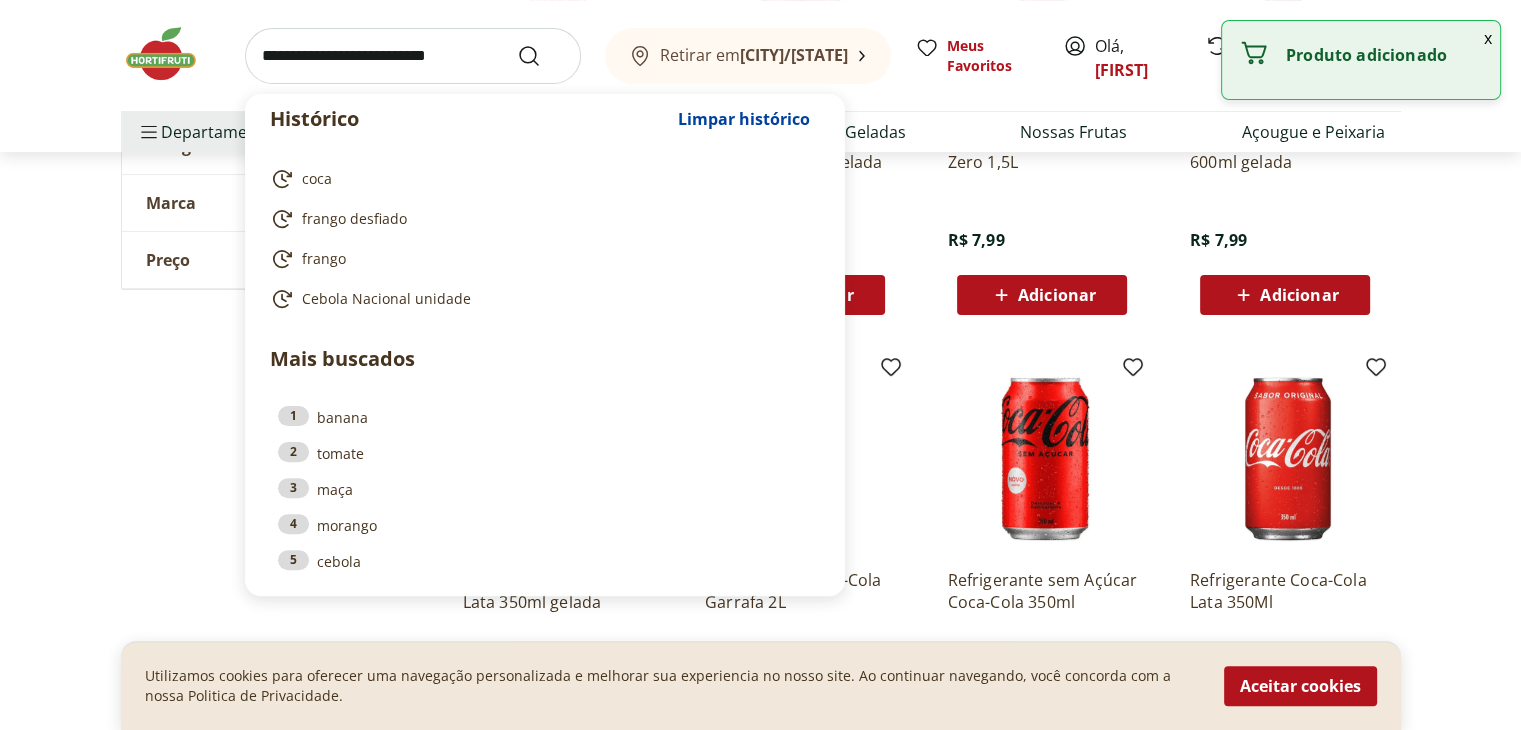 click at bounding box center [413, 56] 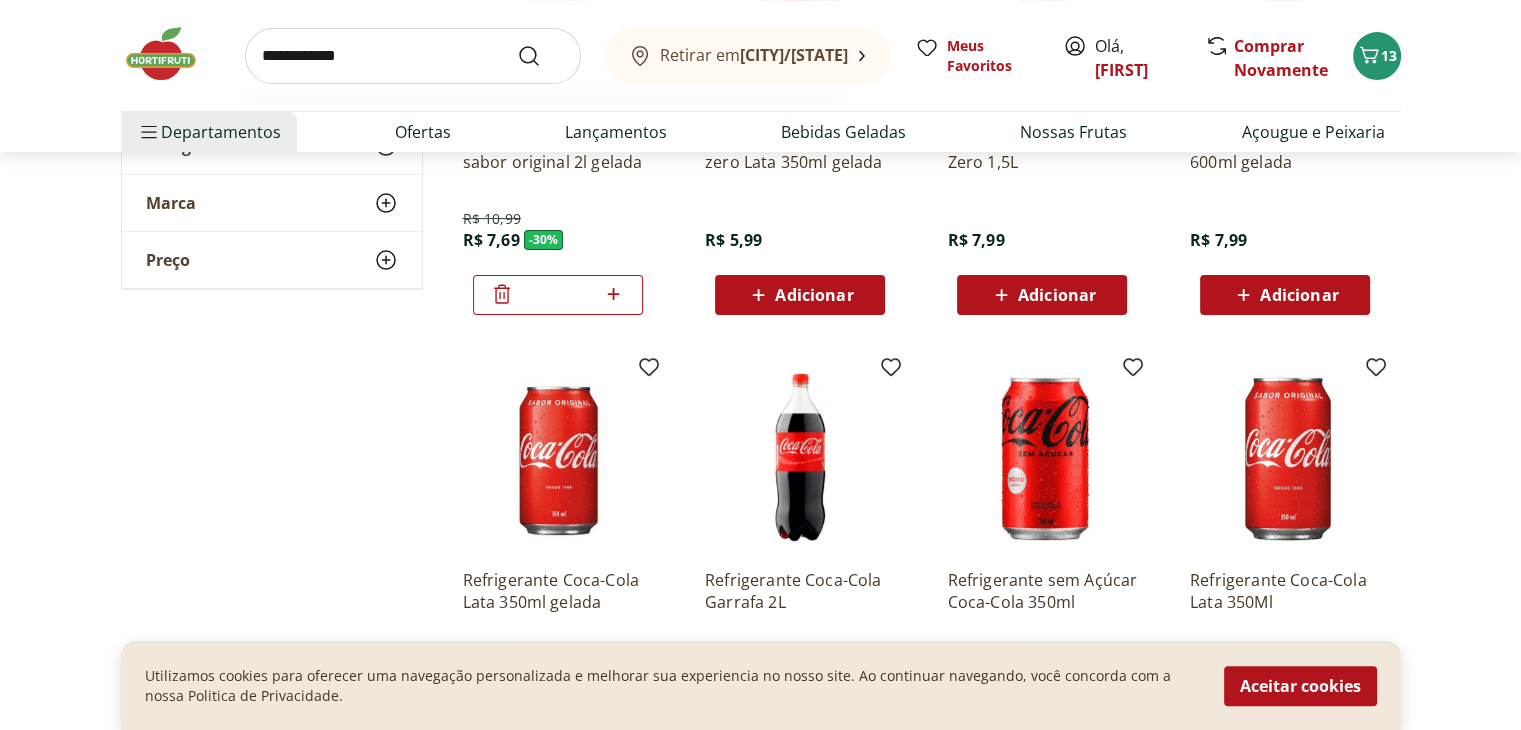 type on "**********" 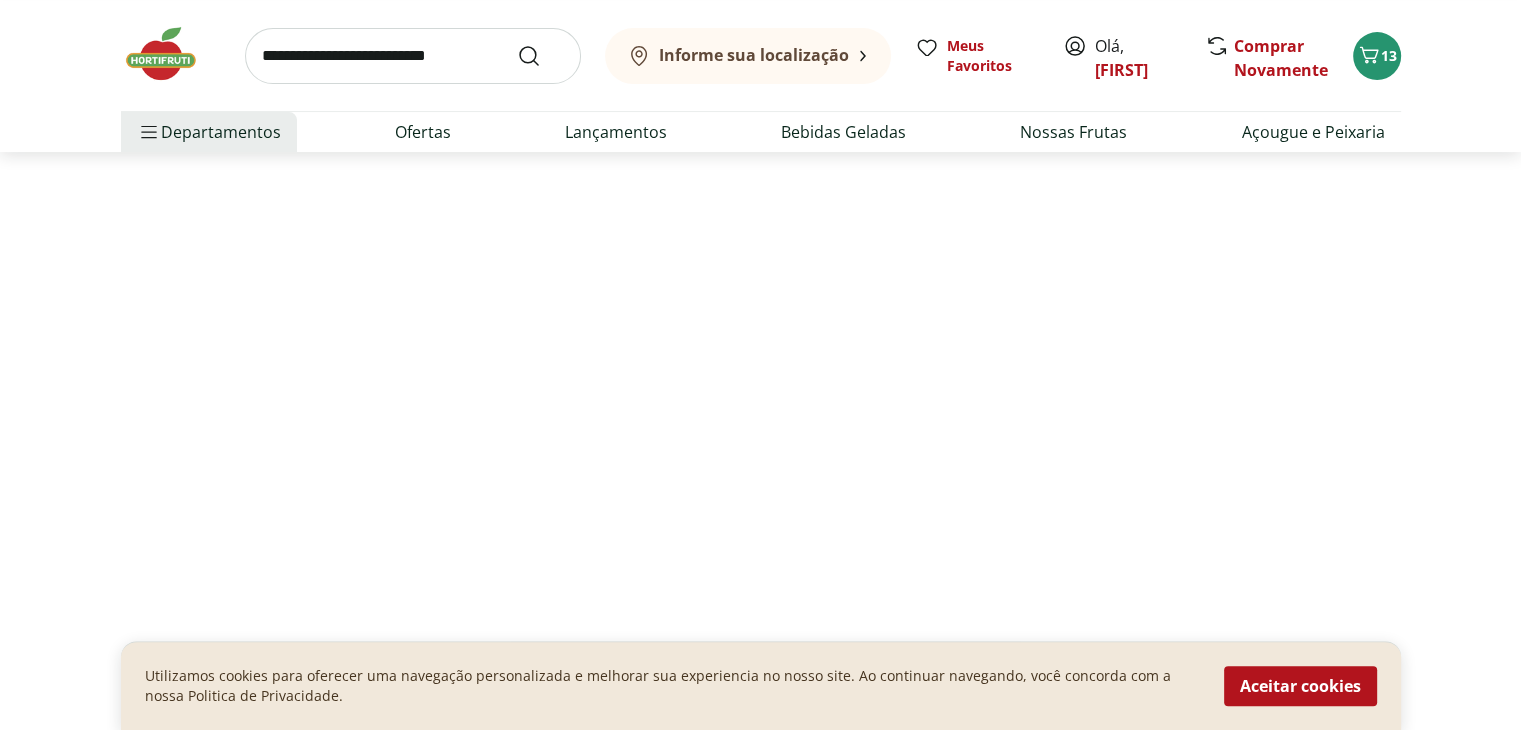 scroll, scrollTop: 0, scrollLeft: 0, axis: both 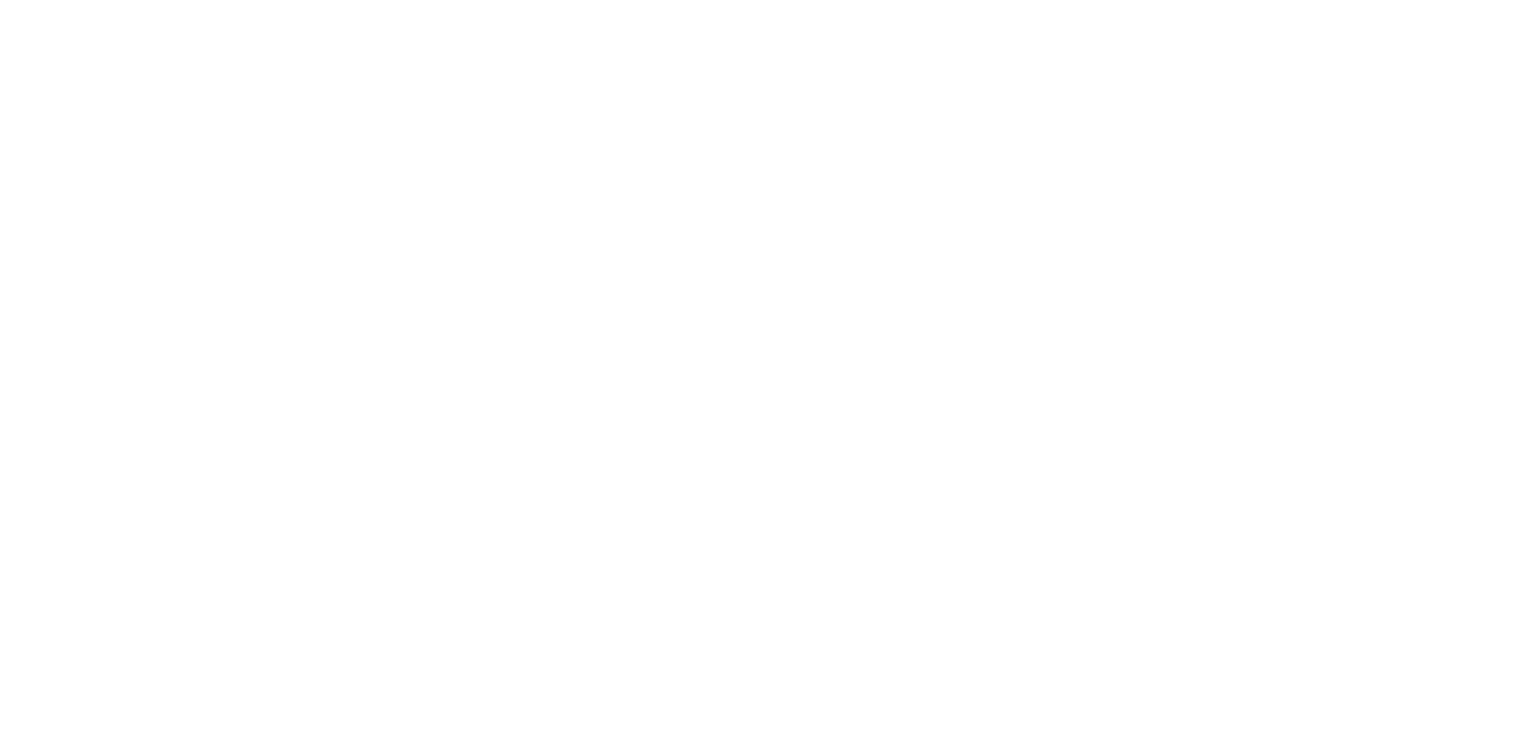 select on "**********" 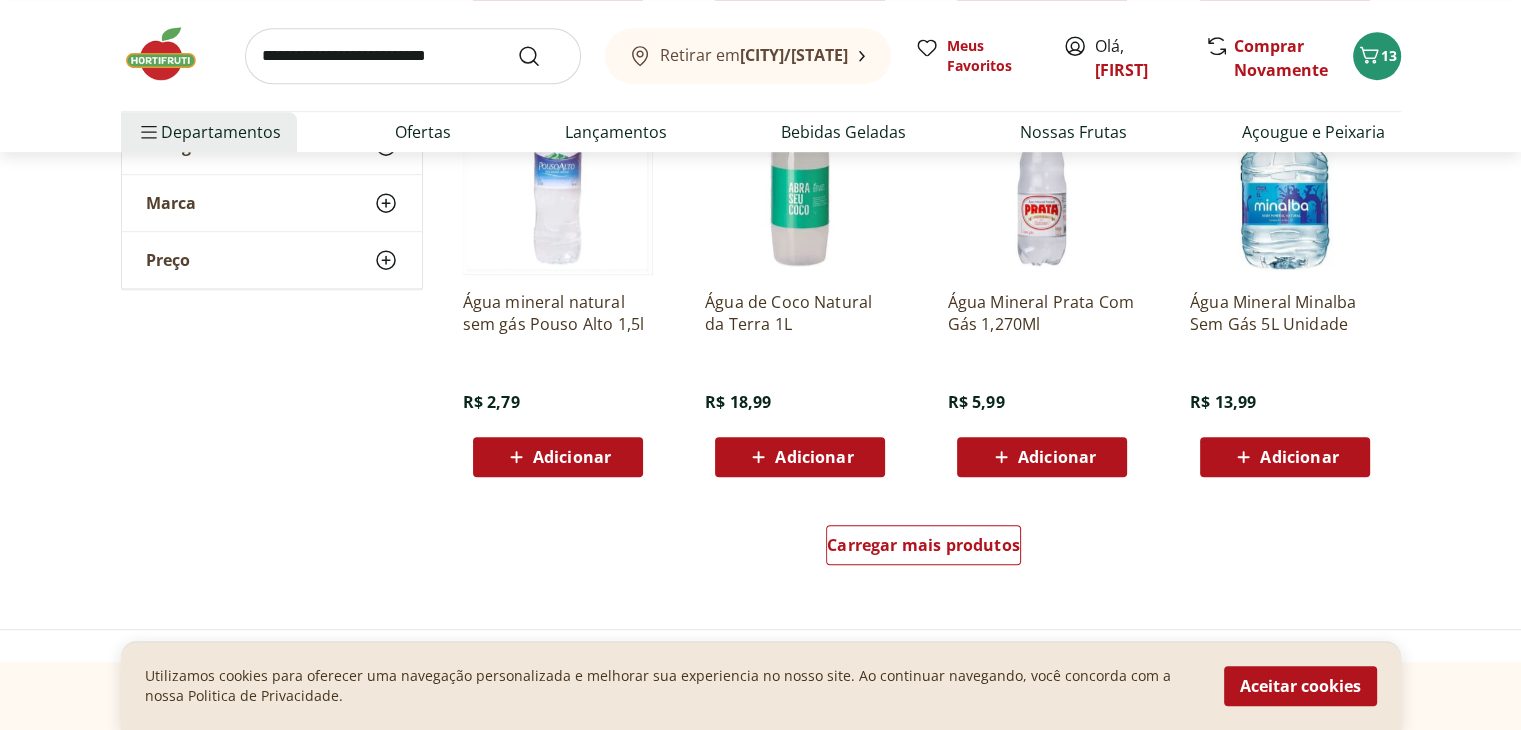 scroll, scrollTop: 1400, scrollLeft: 0, axis: vertical 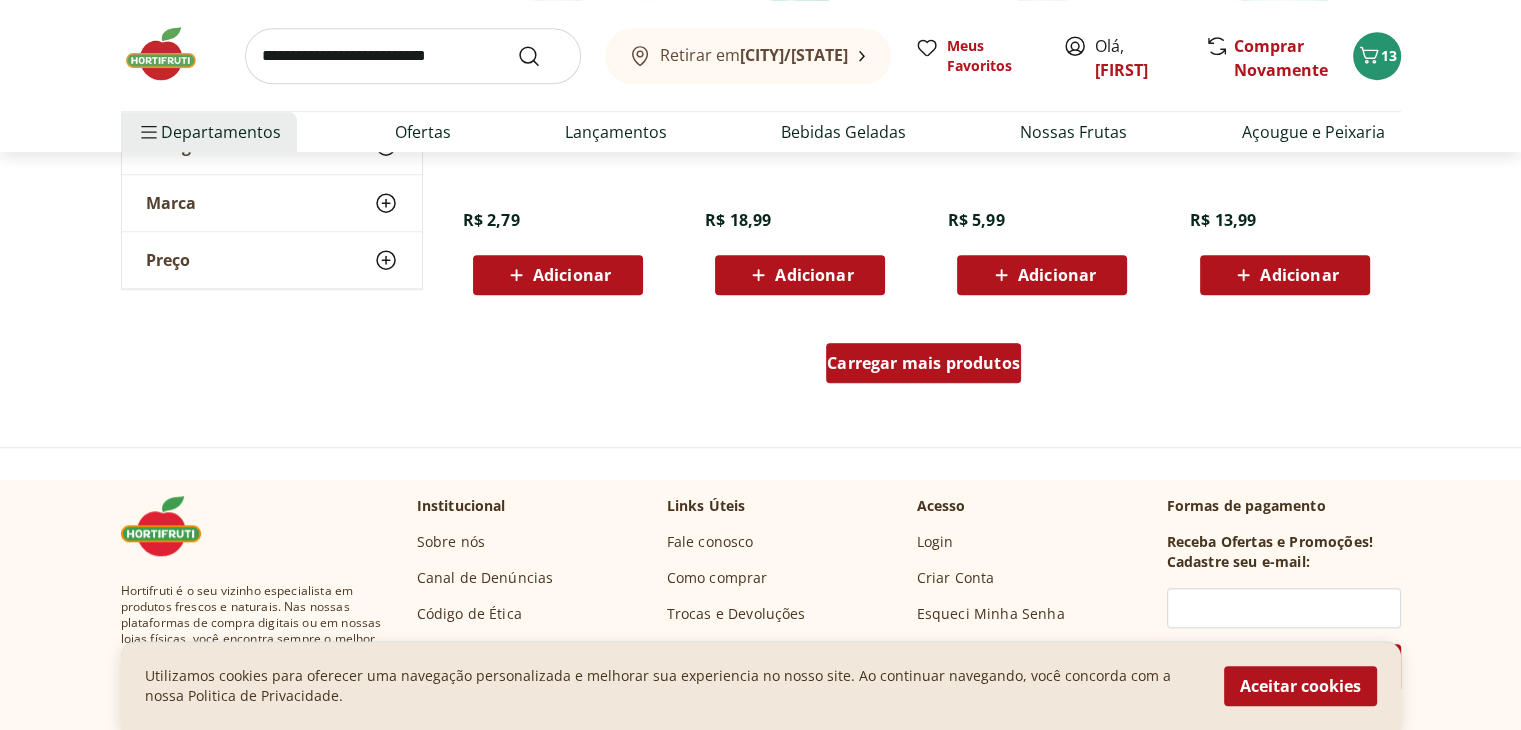 click on "Carregar mais produtos" at bounding box center (923, 363) 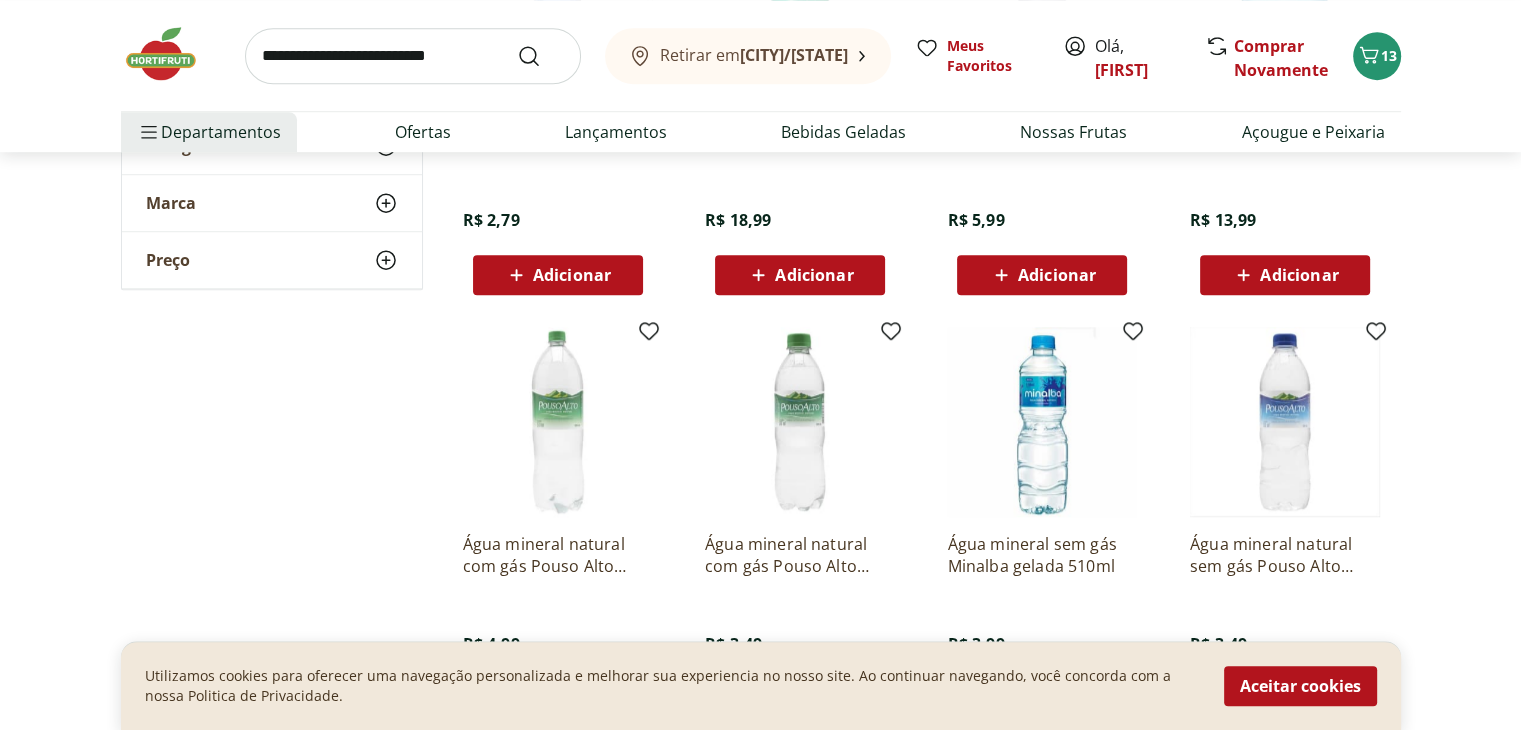 scroll, scrollTop: 1500, scrollLeft: 0, axis: vertical 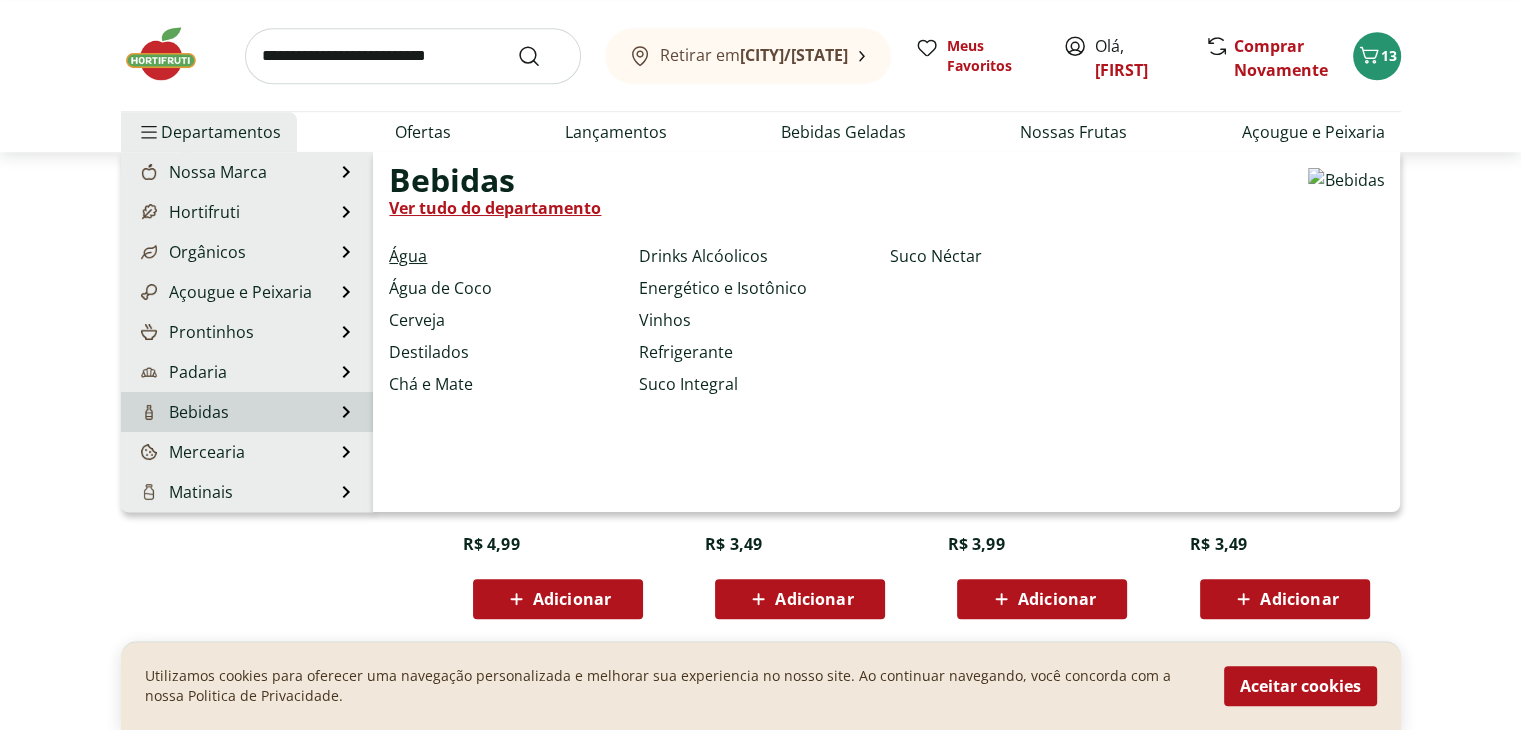 click on "Água" at bounding box center (408, 256) 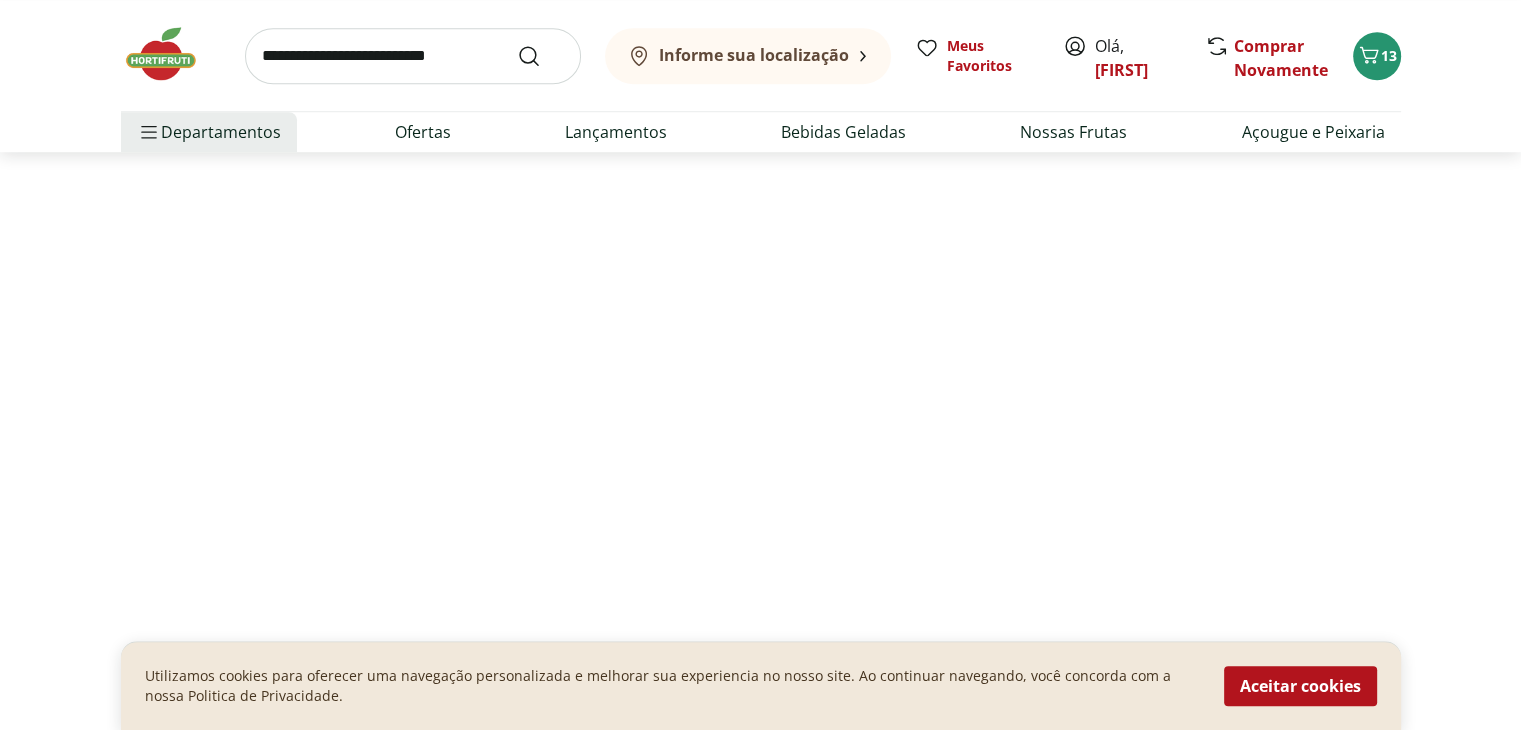 scroll, scrollTop: 0, scrollLeft: 0, axis: both 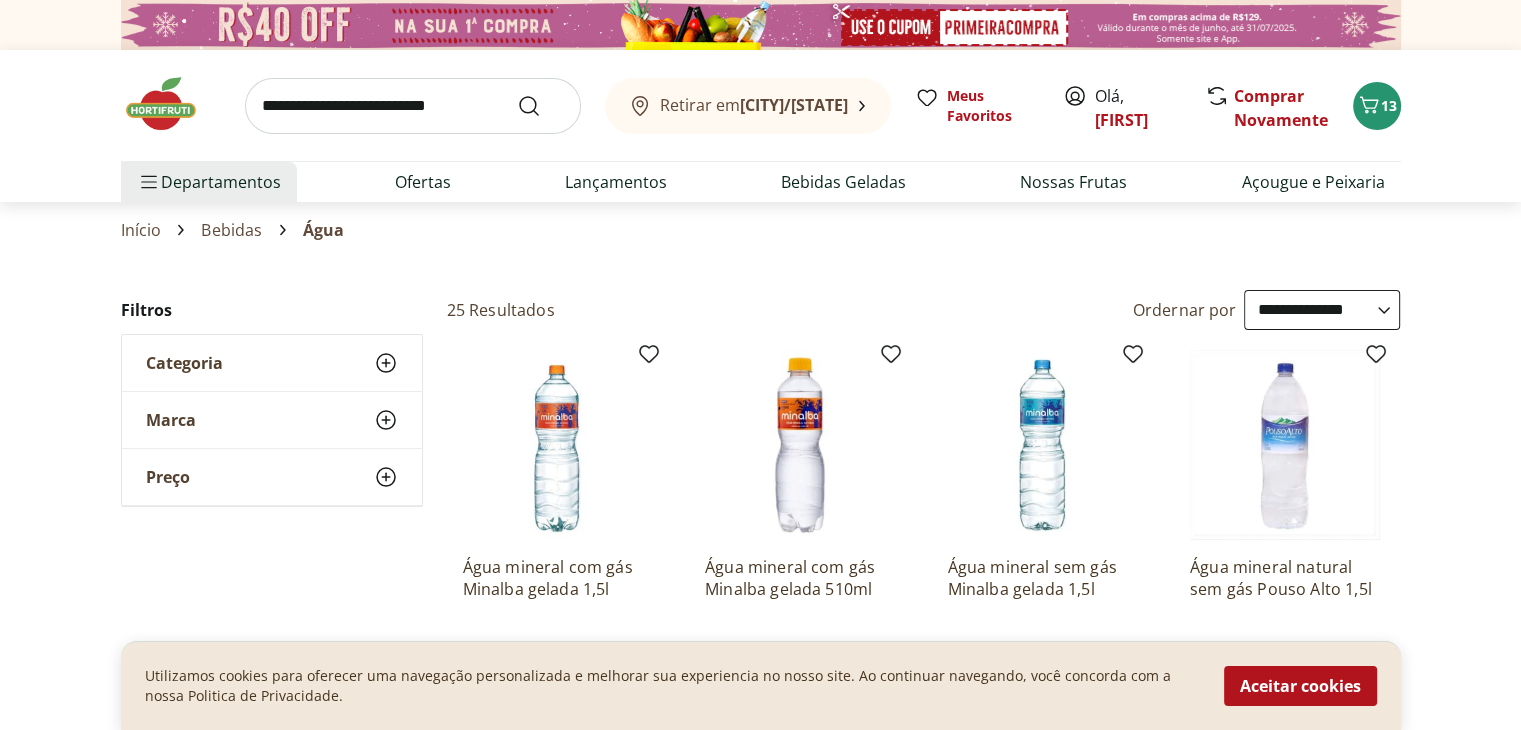 click 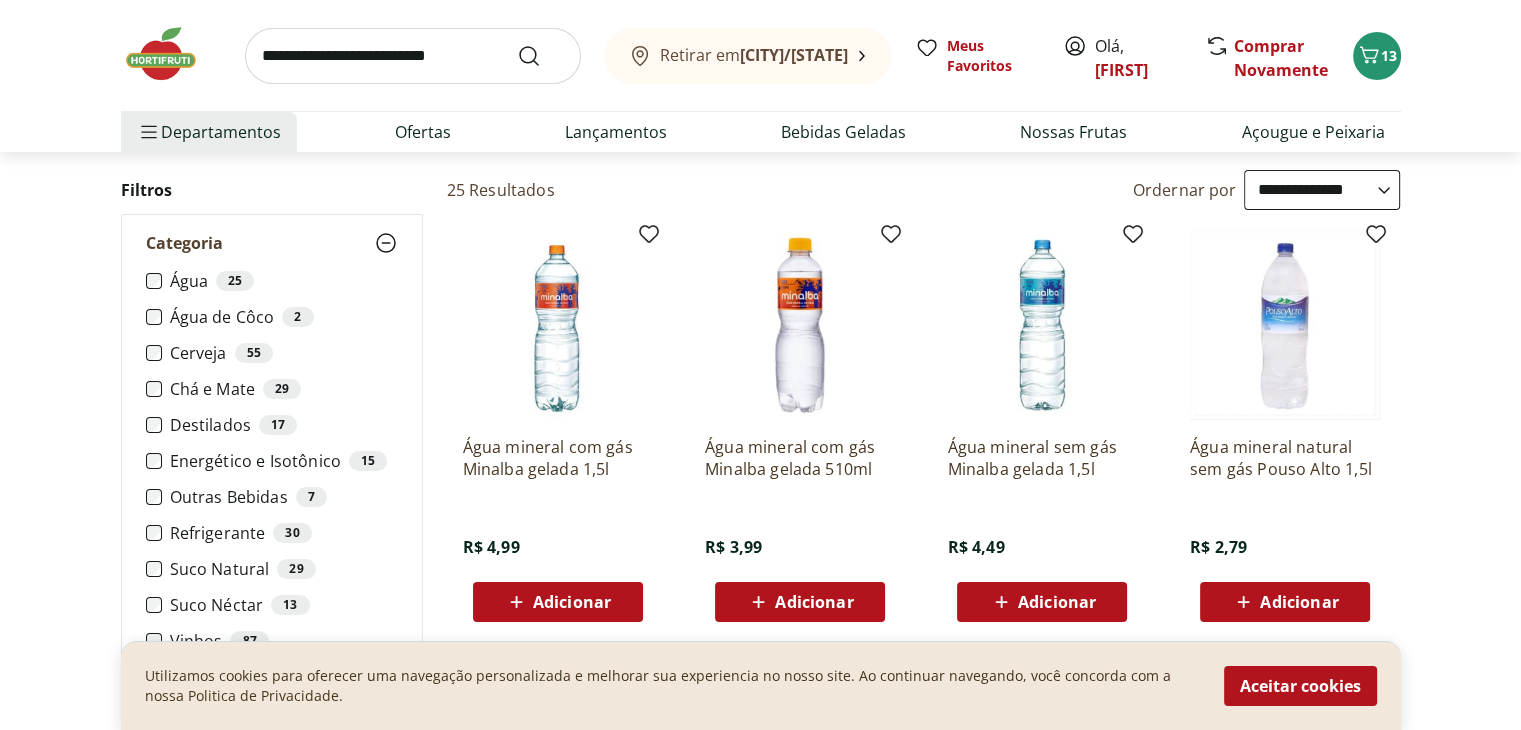 scroll, scrollTop: 0, scrollLeft: 0, axis: both 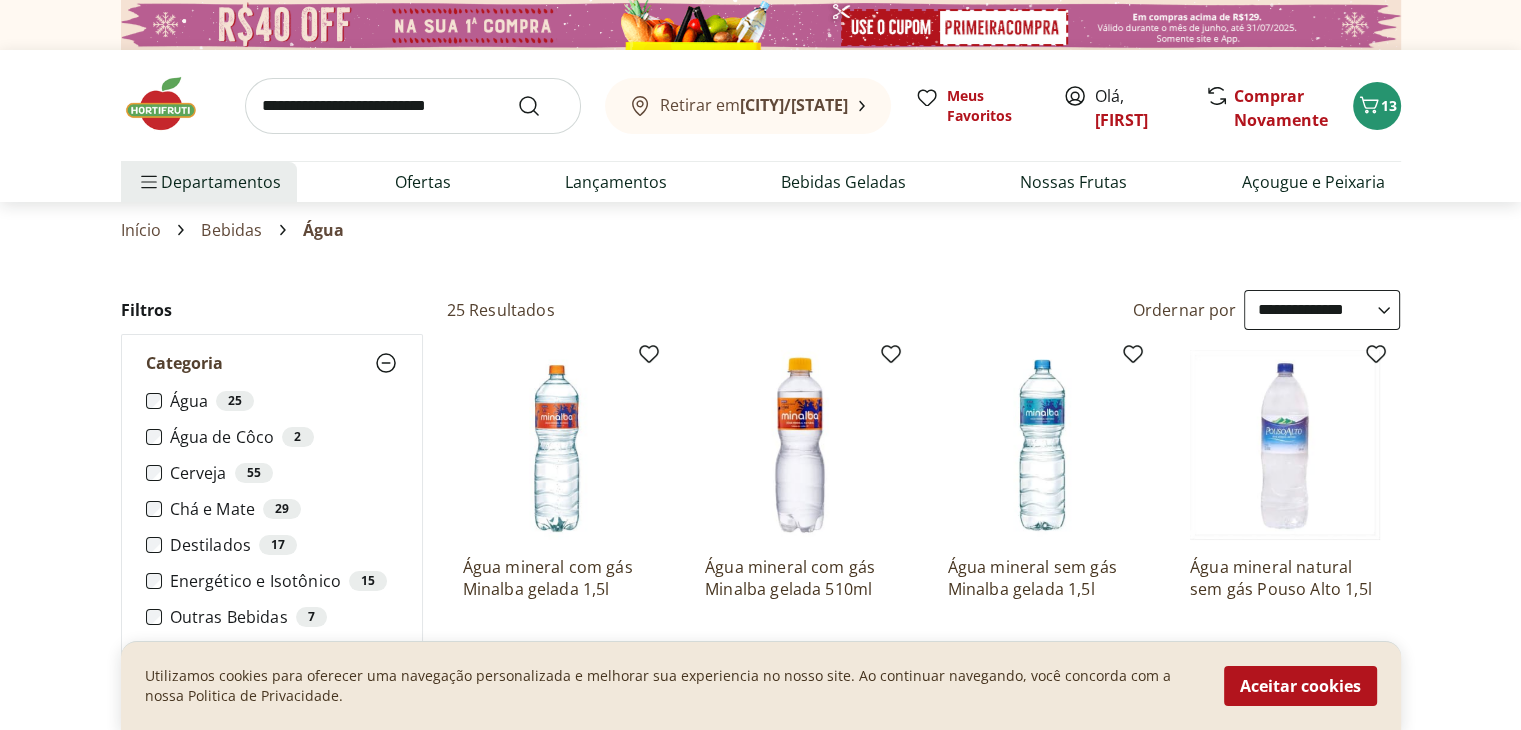 click 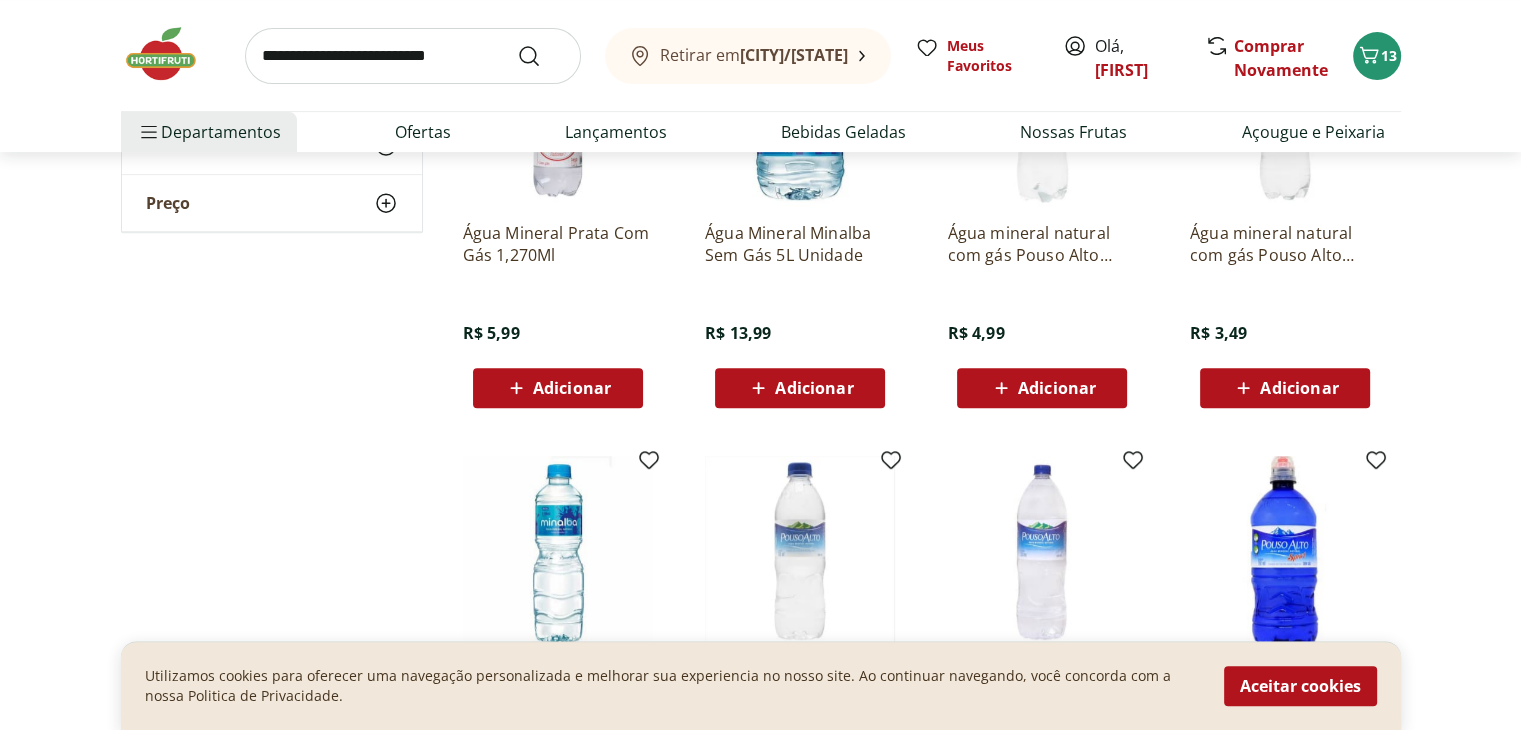 scroll, scrollTop: 1200, scrollLeft: 0, axis: vertical 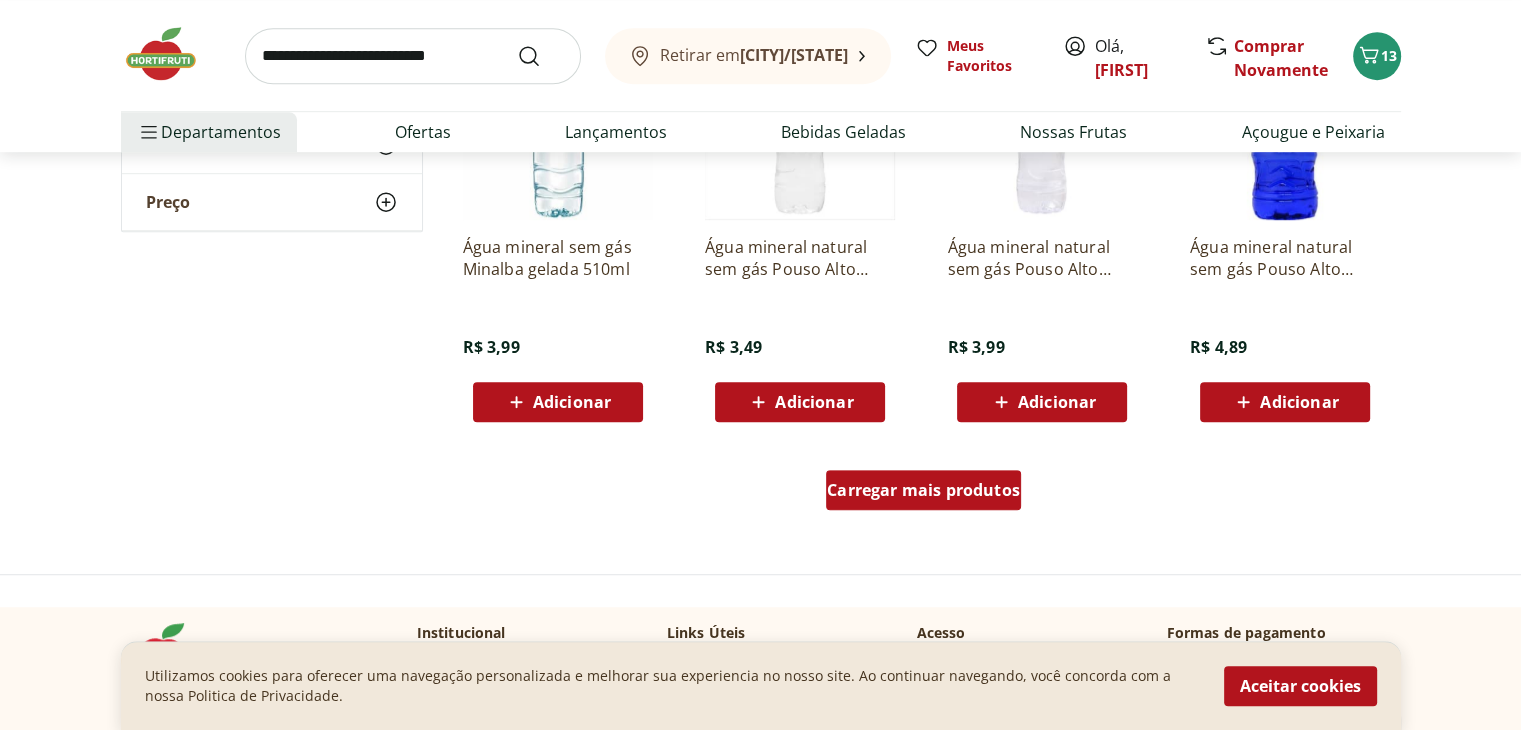 click on "Carregar mais produtos" at bounding box center [923, 490] 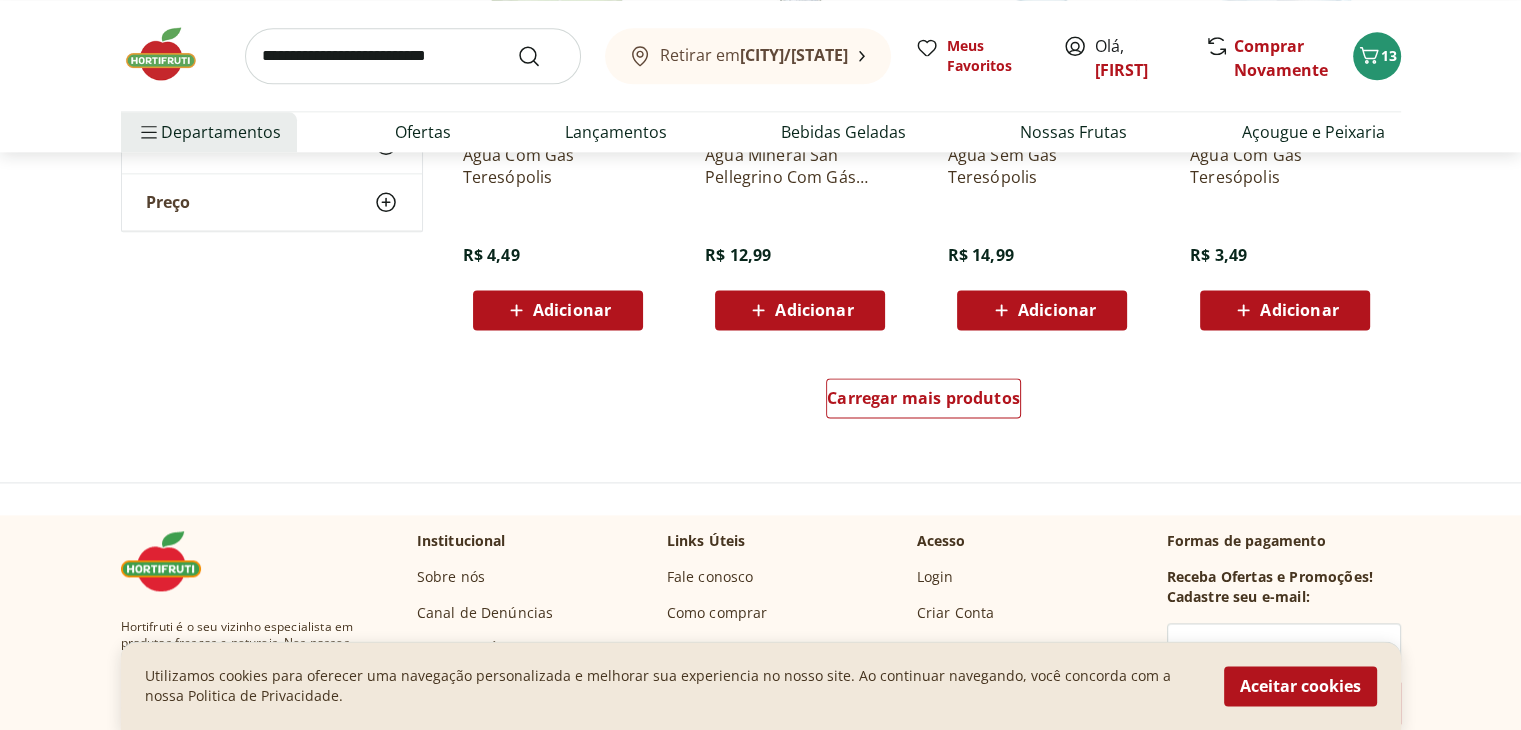 scroll, scrollTop: 2600, scrollLeft: 0, axis: vertical 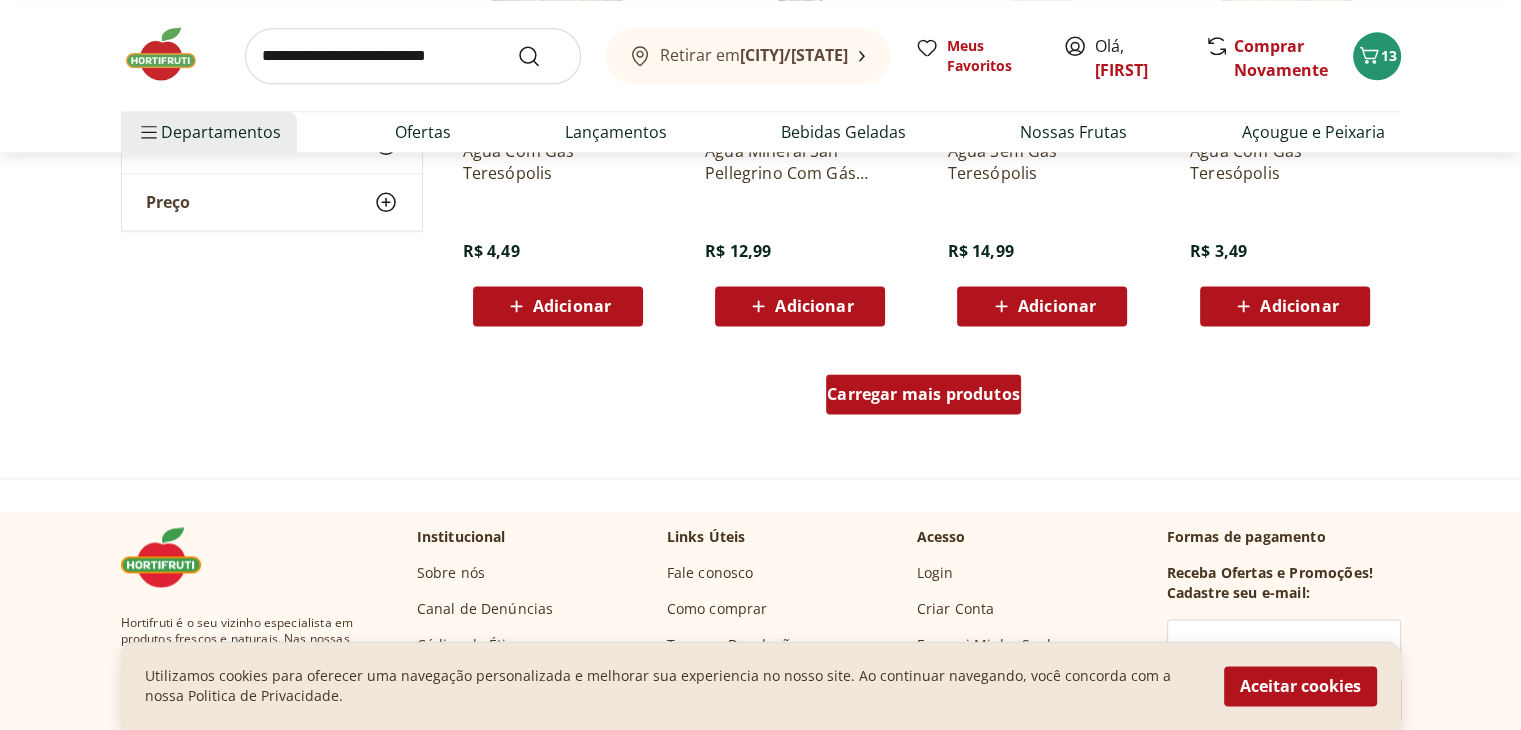 click on "Carregar mais produtos" at bounding box center (923, 394) 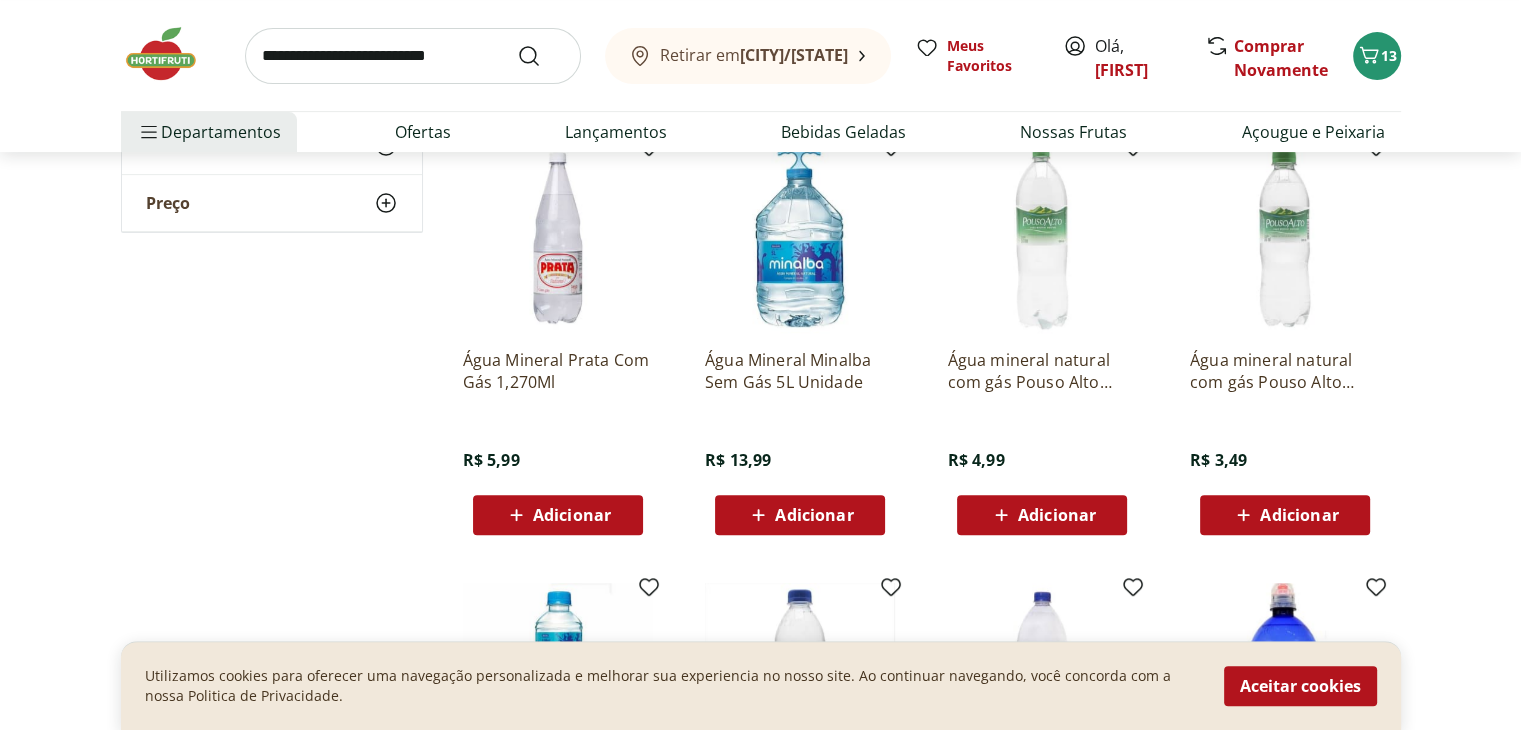 scroll, scrollTop: 600, scrollLeft: 0, axis: vertical 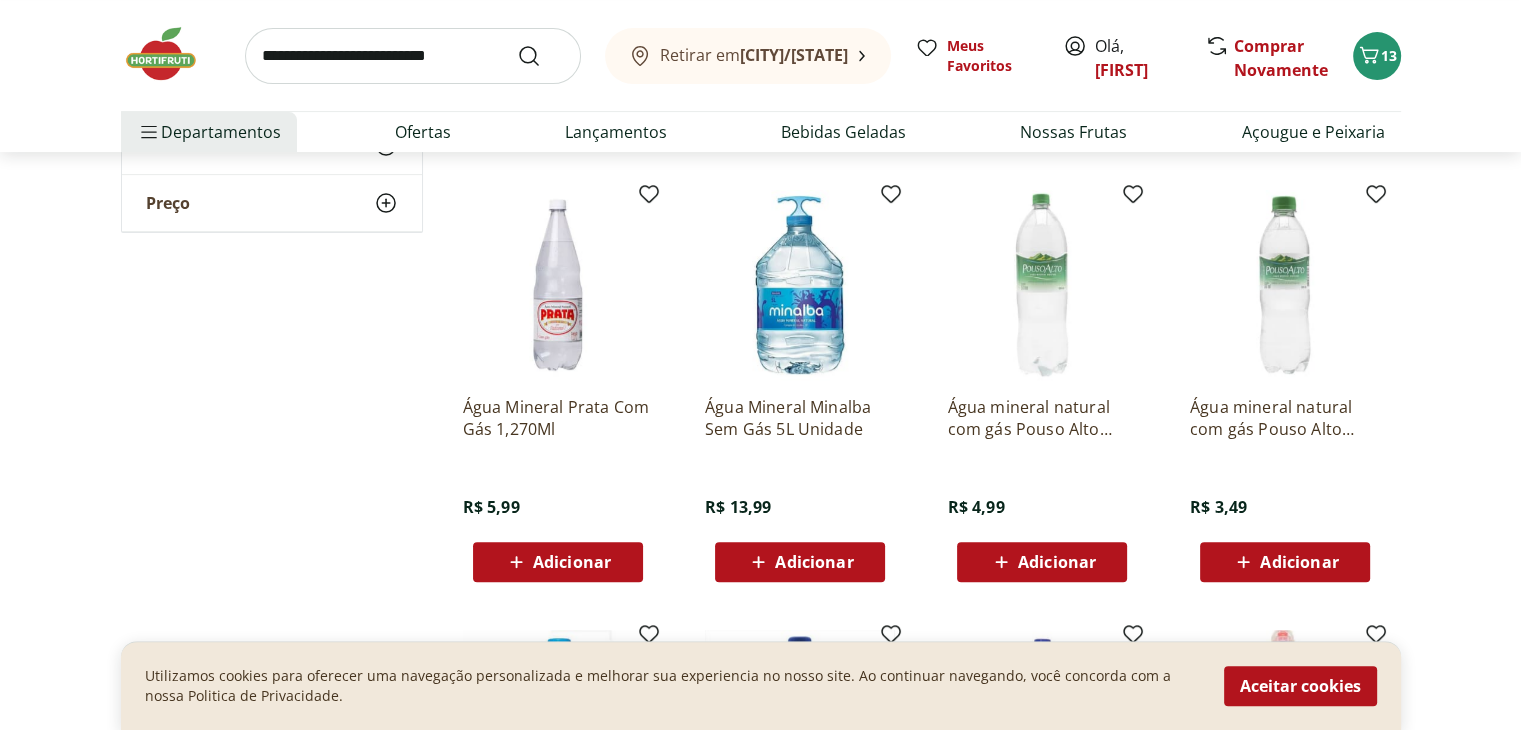 click on "Adicionar" at bounding box center [558, 562] 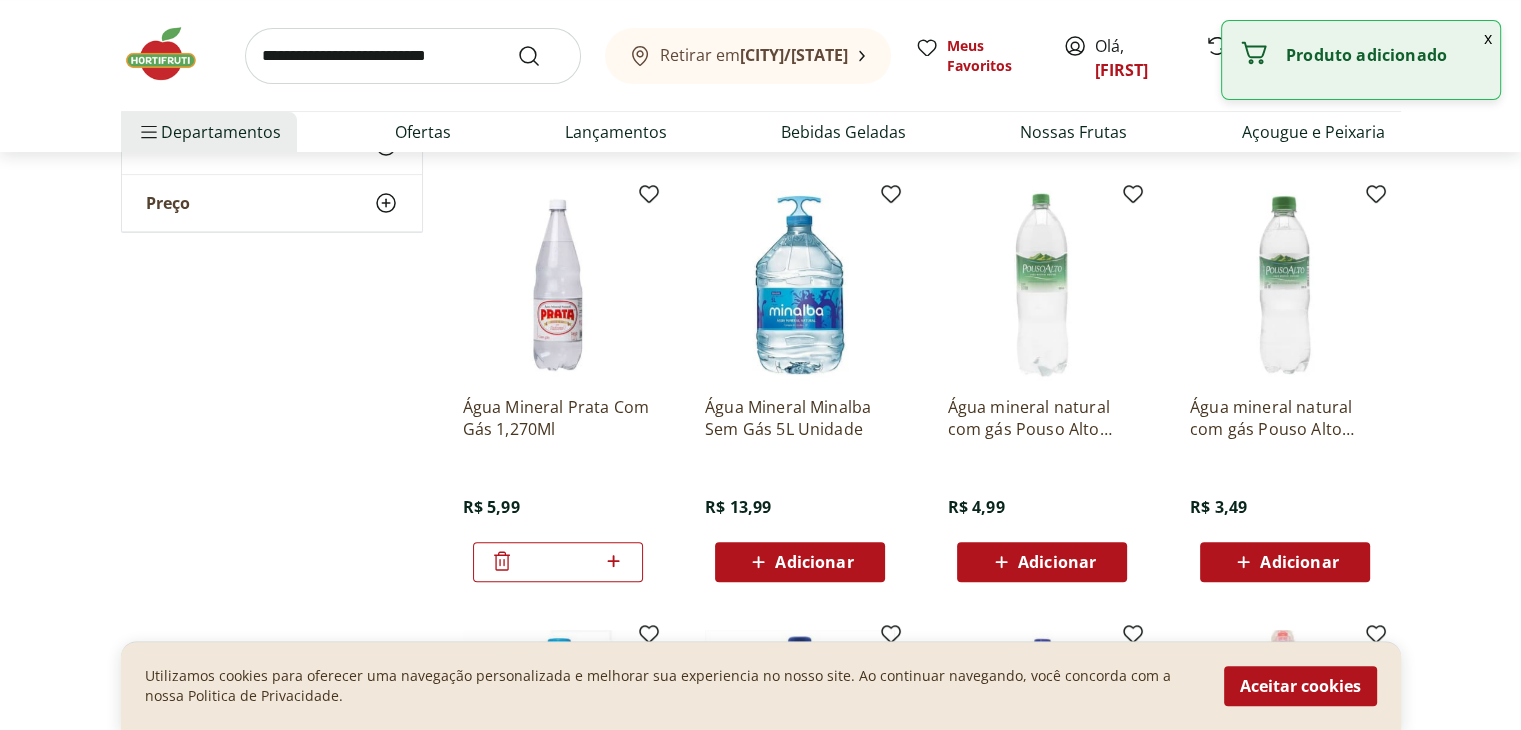 click 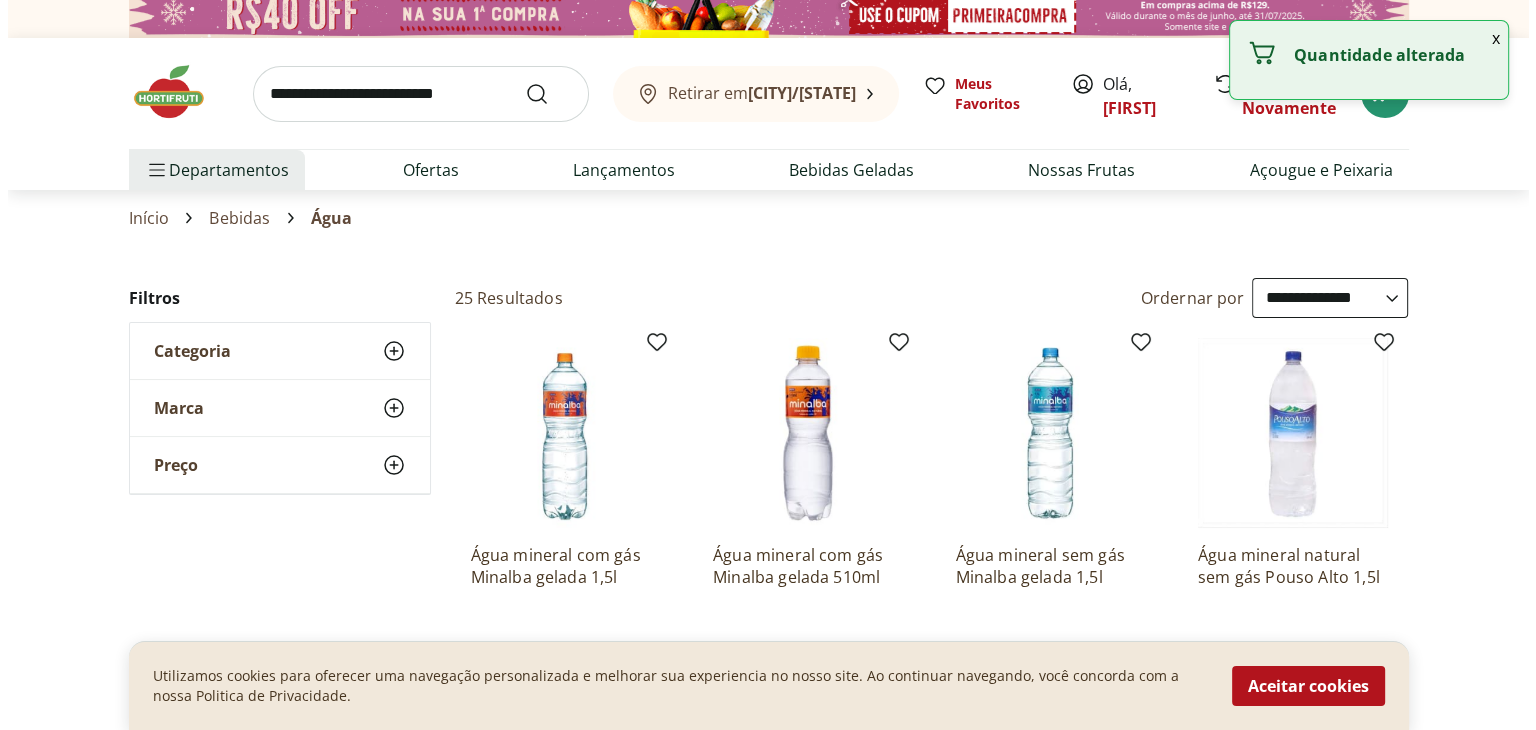 scroll, scrollTop: 0, scrollLeft: 0, axis: both 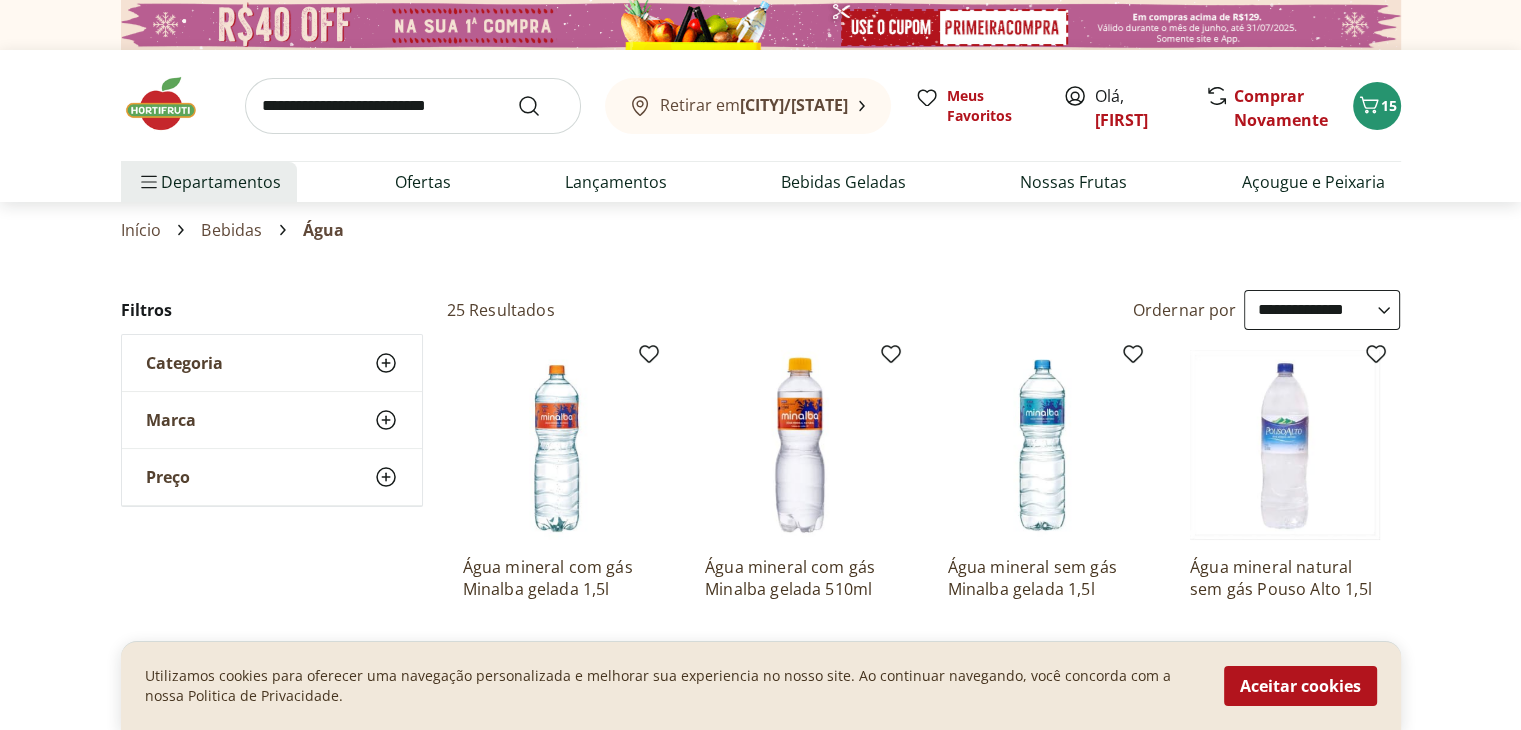 click on "[CITY]/[STATE]" at bounding box center [794, 105] 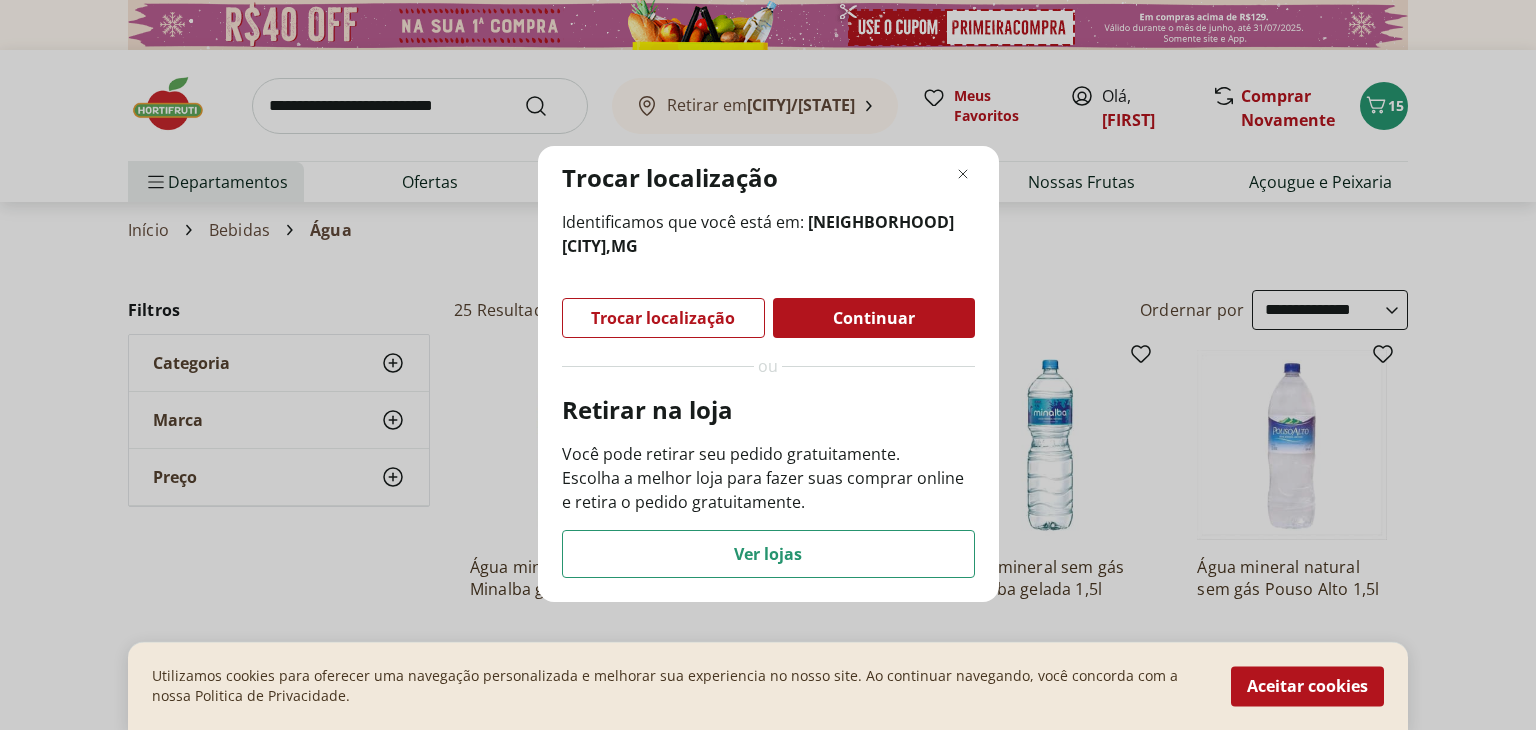 click on "Continuar" at bounding box center [874, 318] 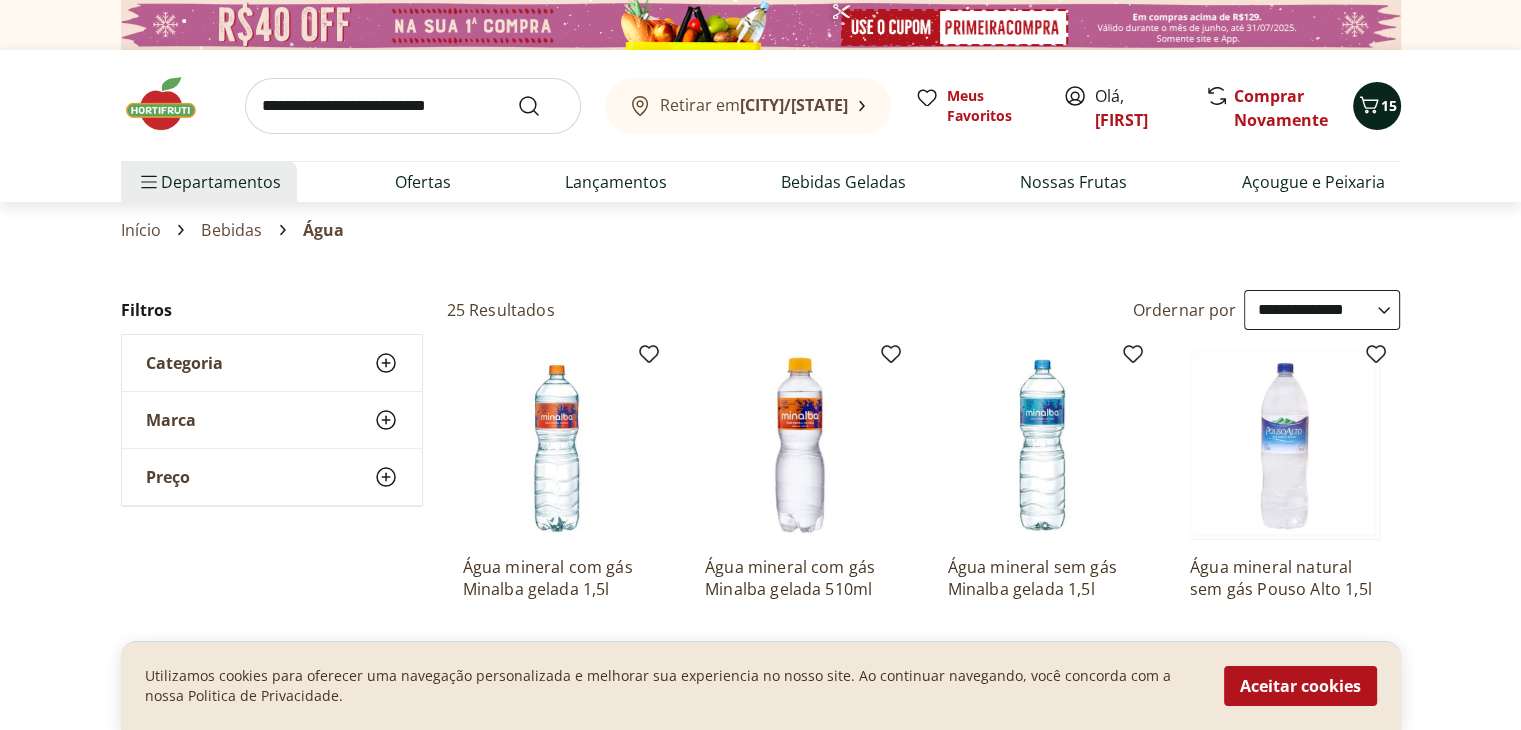 click on "15" at bounding box center [1377, 106] 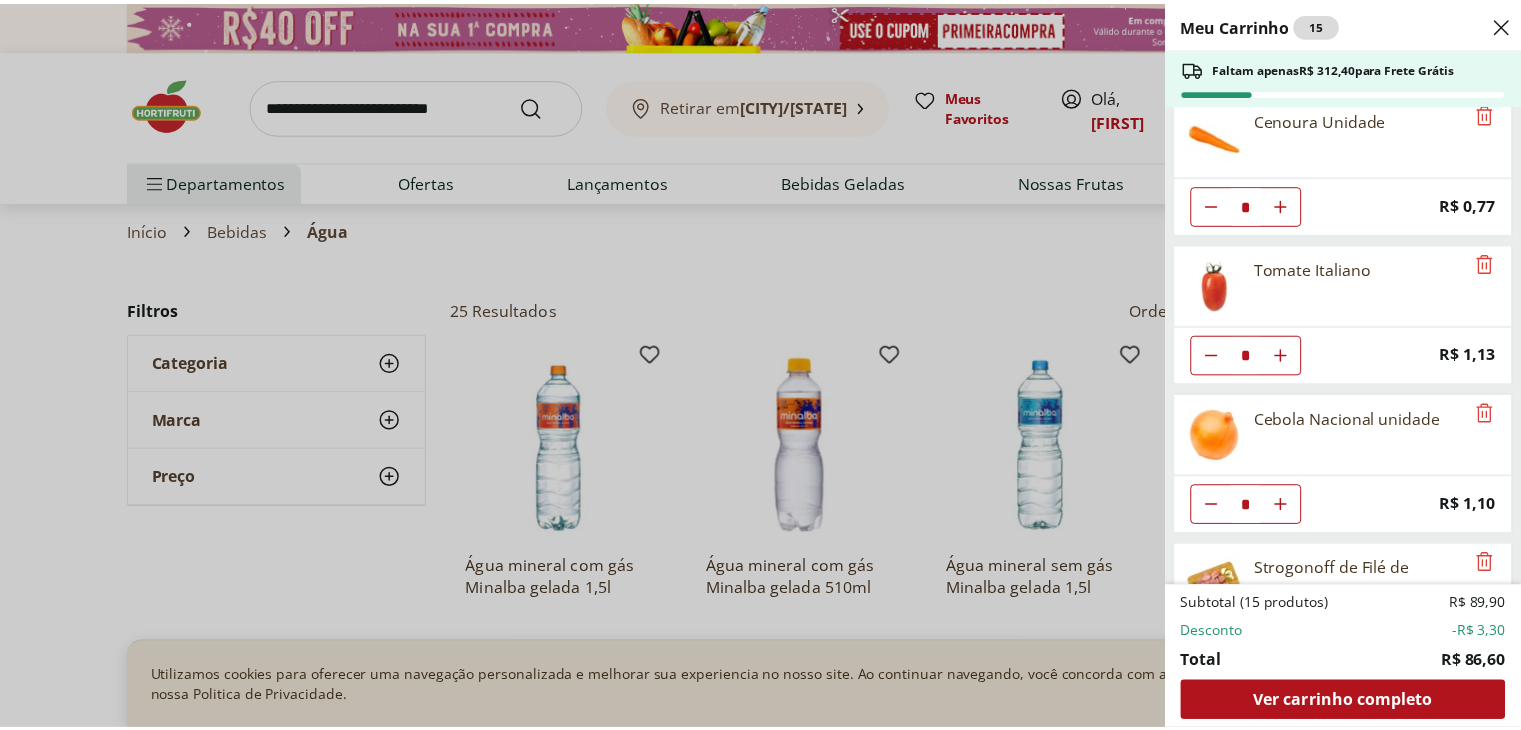 scroll, scrollTop: 0, scrollLeft: 0, axis: both 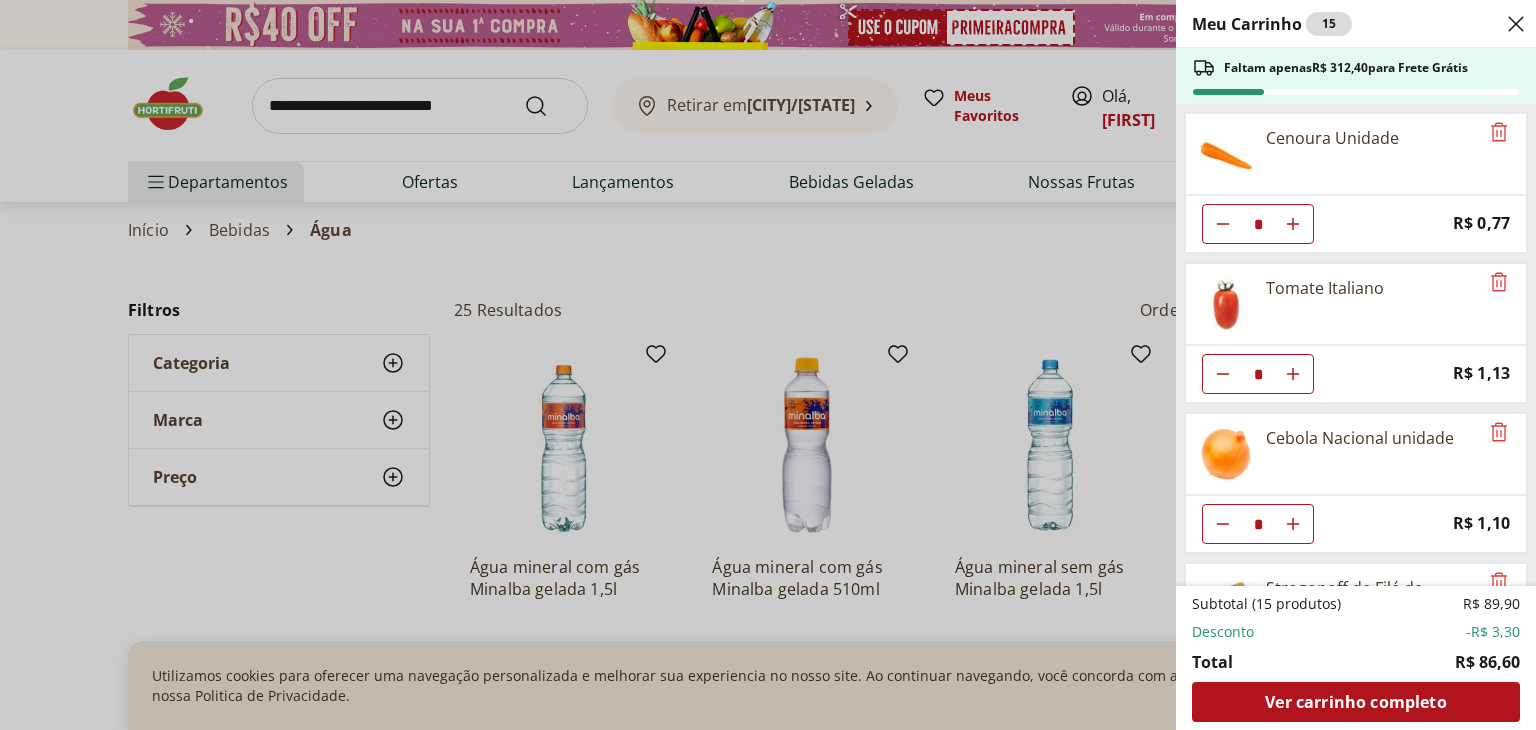 click on "Meu Carrinho 15 Faltam apenas  R$ 312,40  para Frete Grátis Cenoura Unidade * Price: R$ 0,77 Tomate Italiano * Price: R$ 1,13 Cebola Nacional unidade * Price: R$ 1,10 Strogonoff de Filé de Frango * Price: R$ 11,96 Refrigerante Coca-Cola sabor original 2l gelada * Original price: R$ 10,99 Price: R$ 7,69 Água Mineral Prata Com Gás 1,270Ml * Price: R$ 5,99 Subtotal (15 produtos) R$ 89,90 Desconto -R$ 3,30 Total R$ 86,60 Ver carrinho completo" at bounding box center (768, 365) 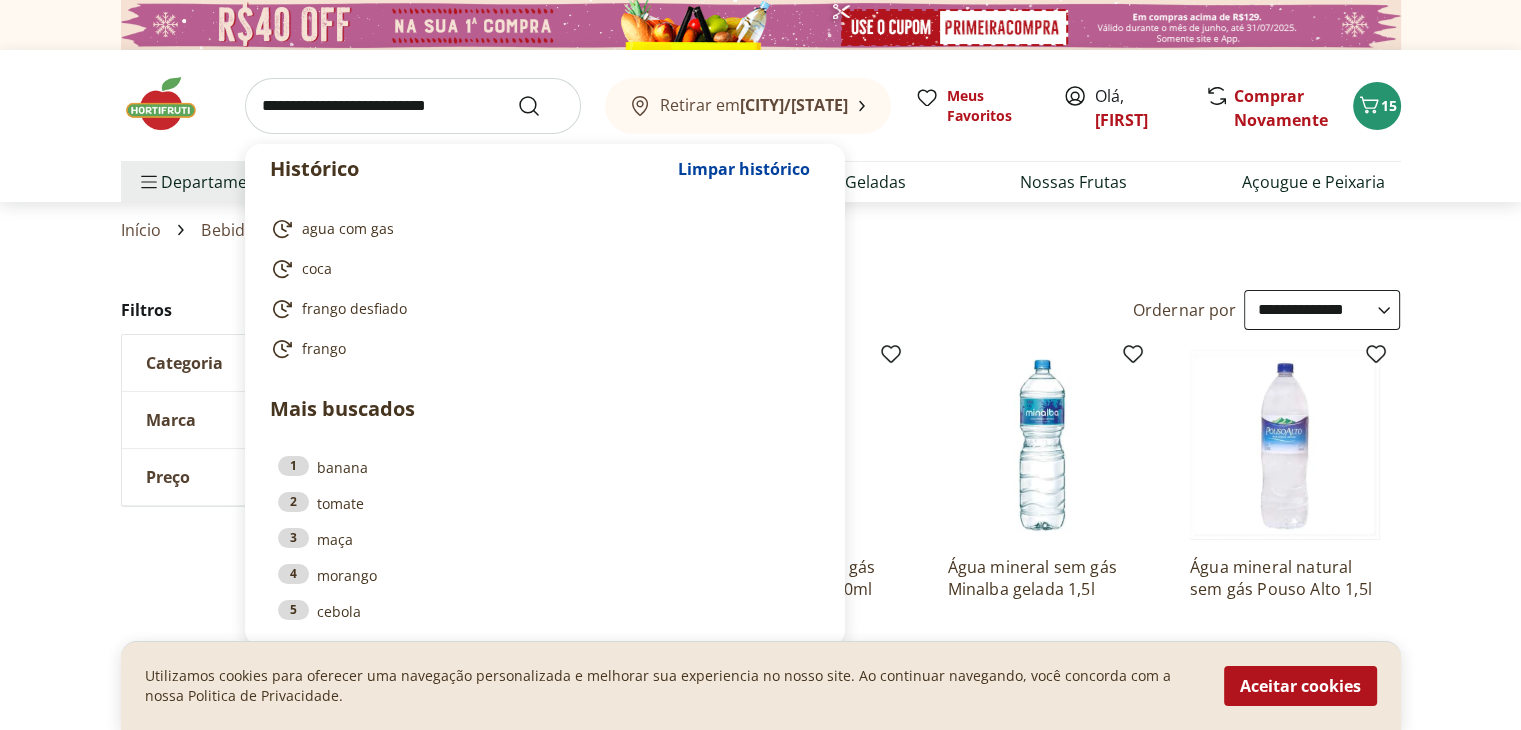 click at bounding box center [413, 106] 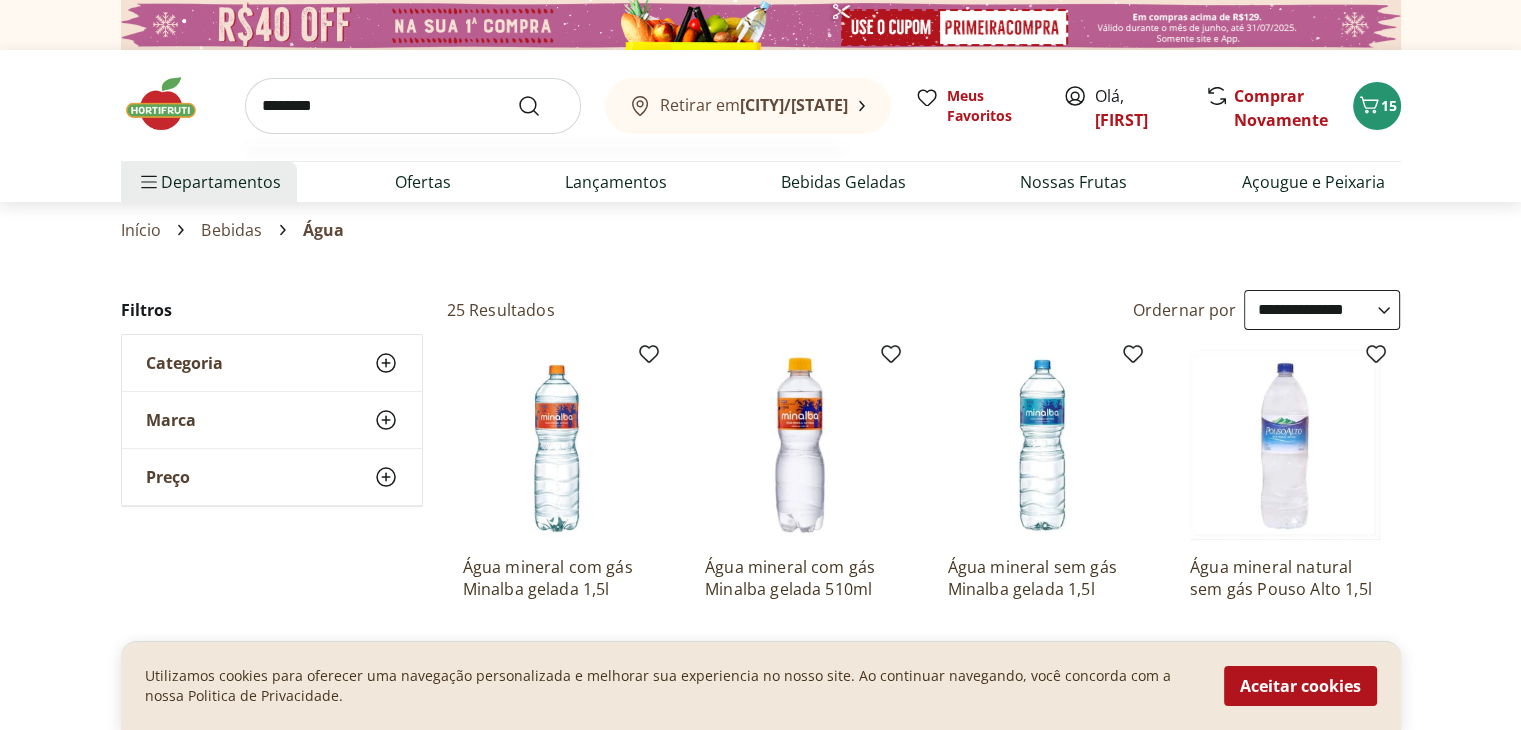 type on "*********" 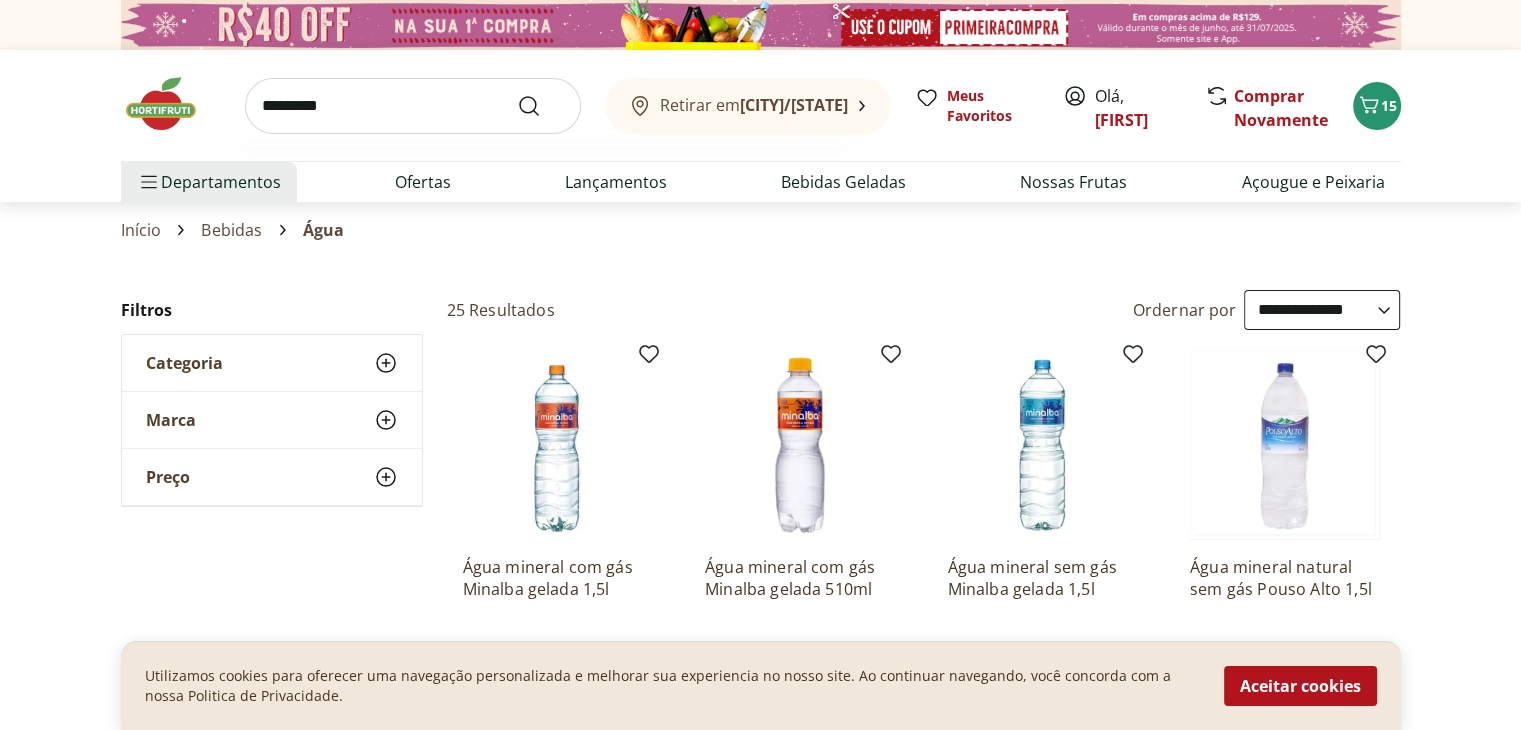 click at bounding box center [541, 106] 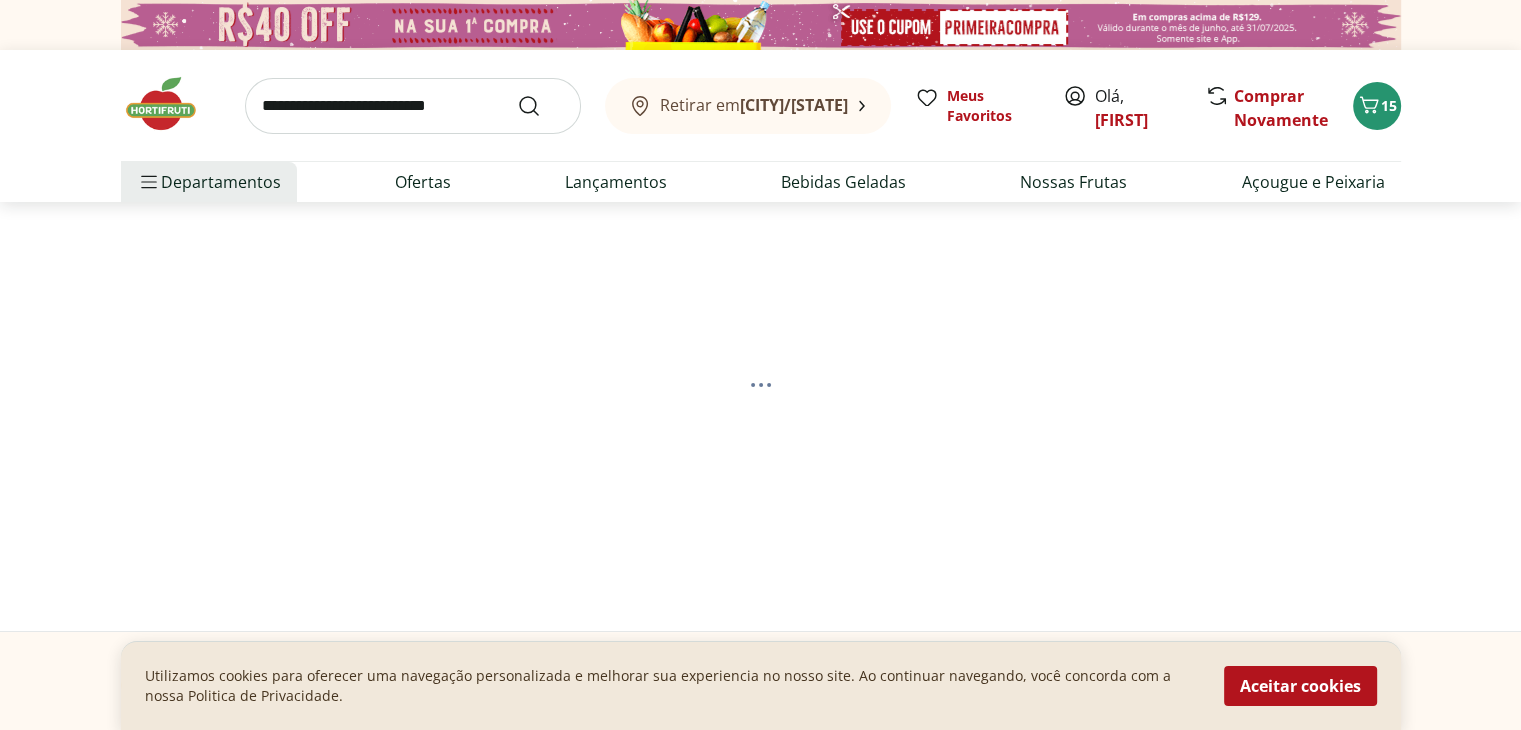 select on "**********" 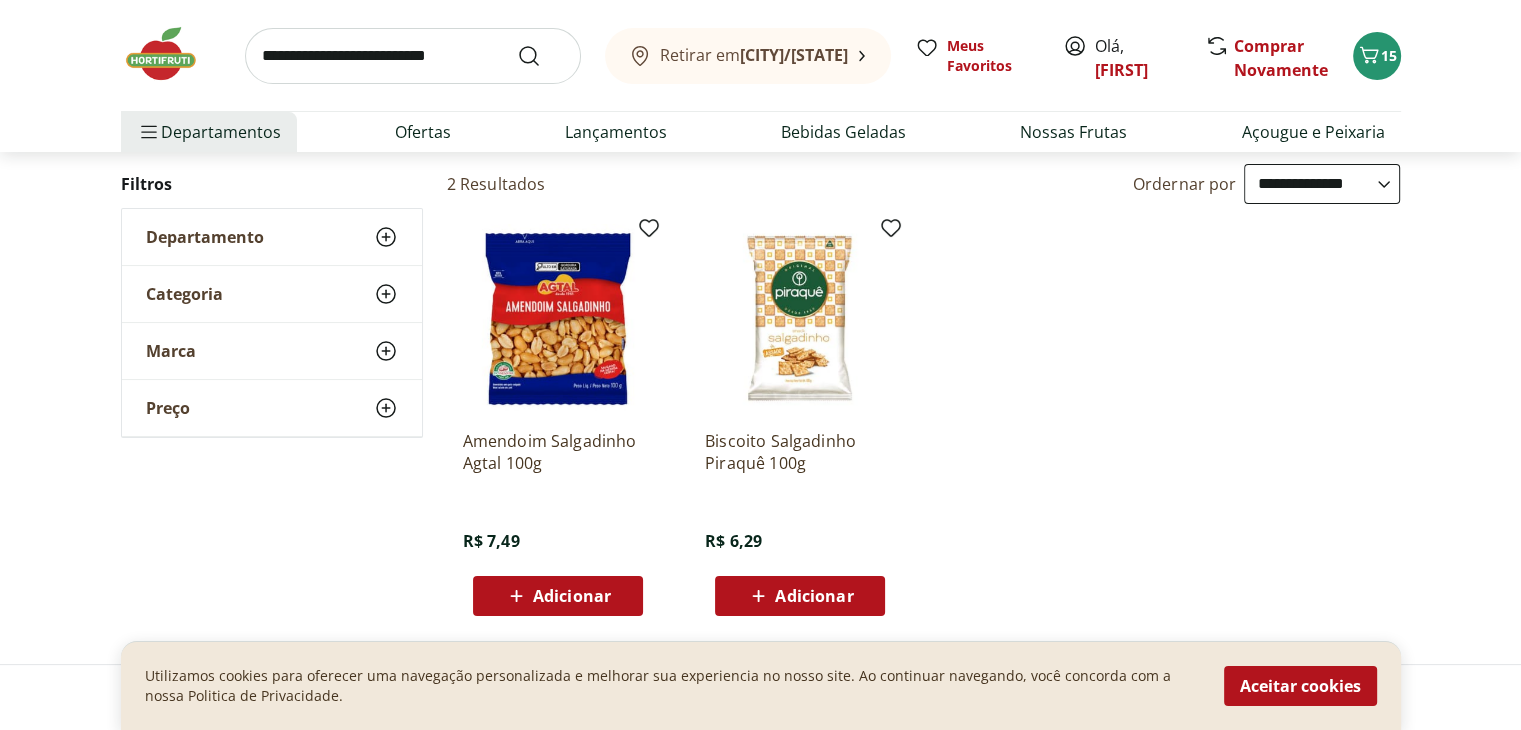 scroll, scrollTop: 200, scrollLeft: 0, axis: vertical 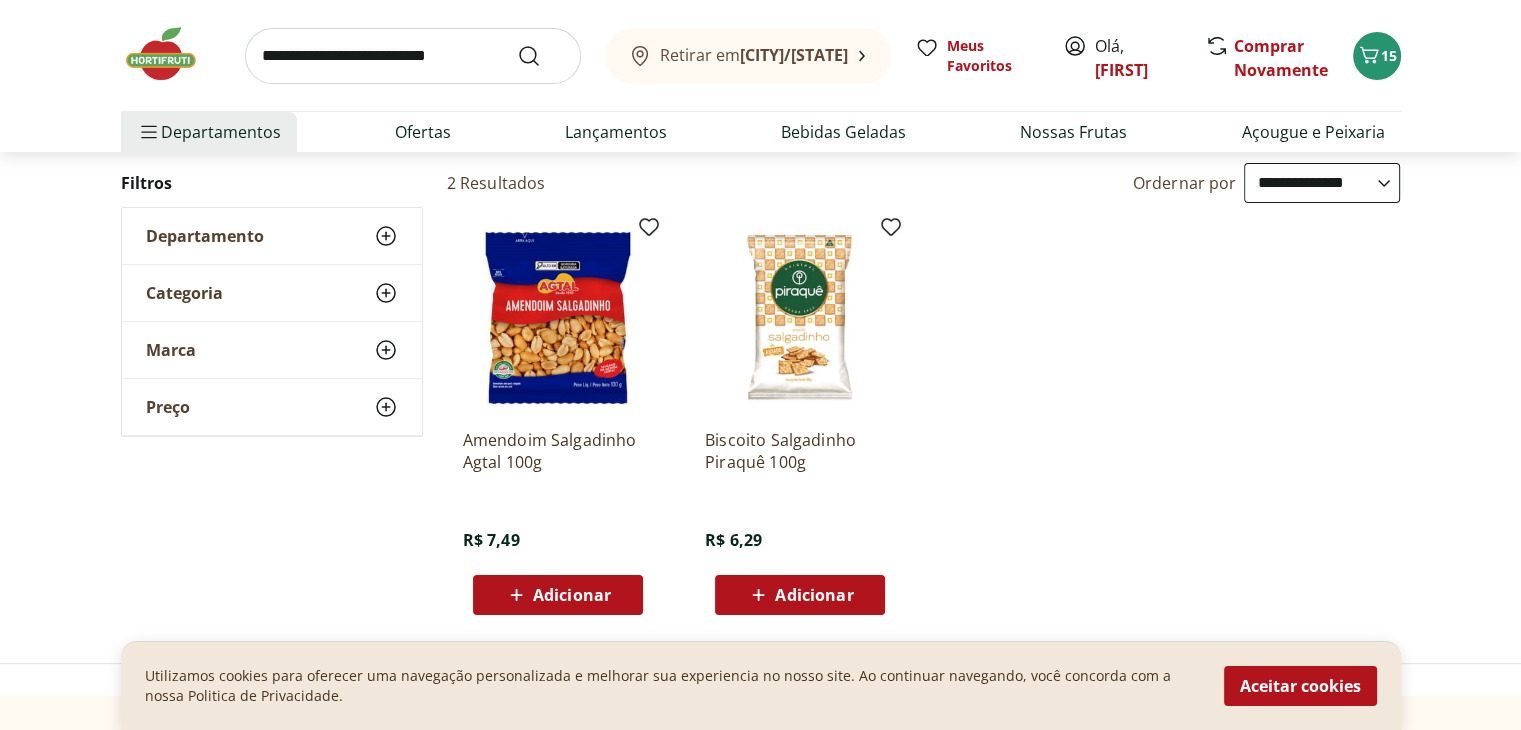 click at bounding box center (413, 56) 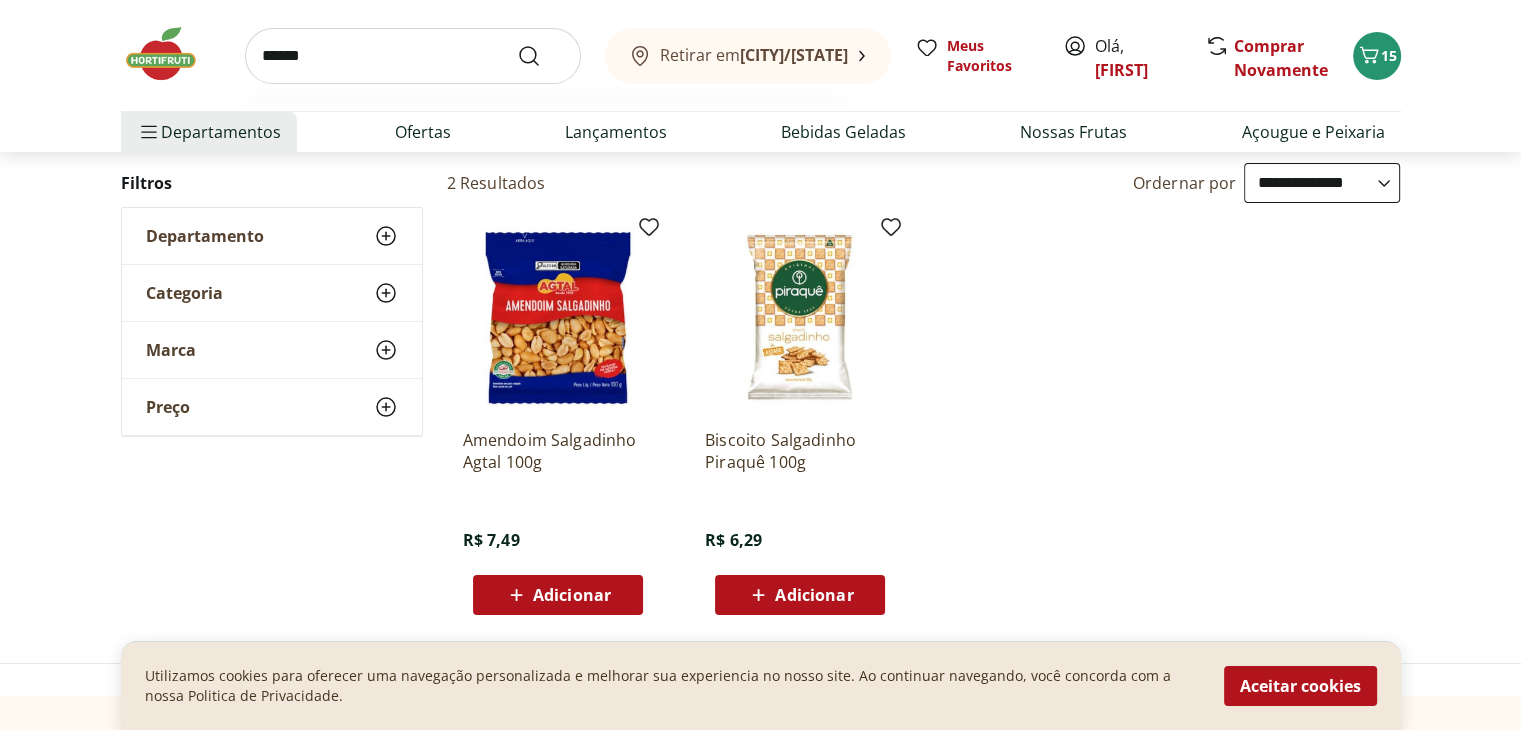 type on "******" 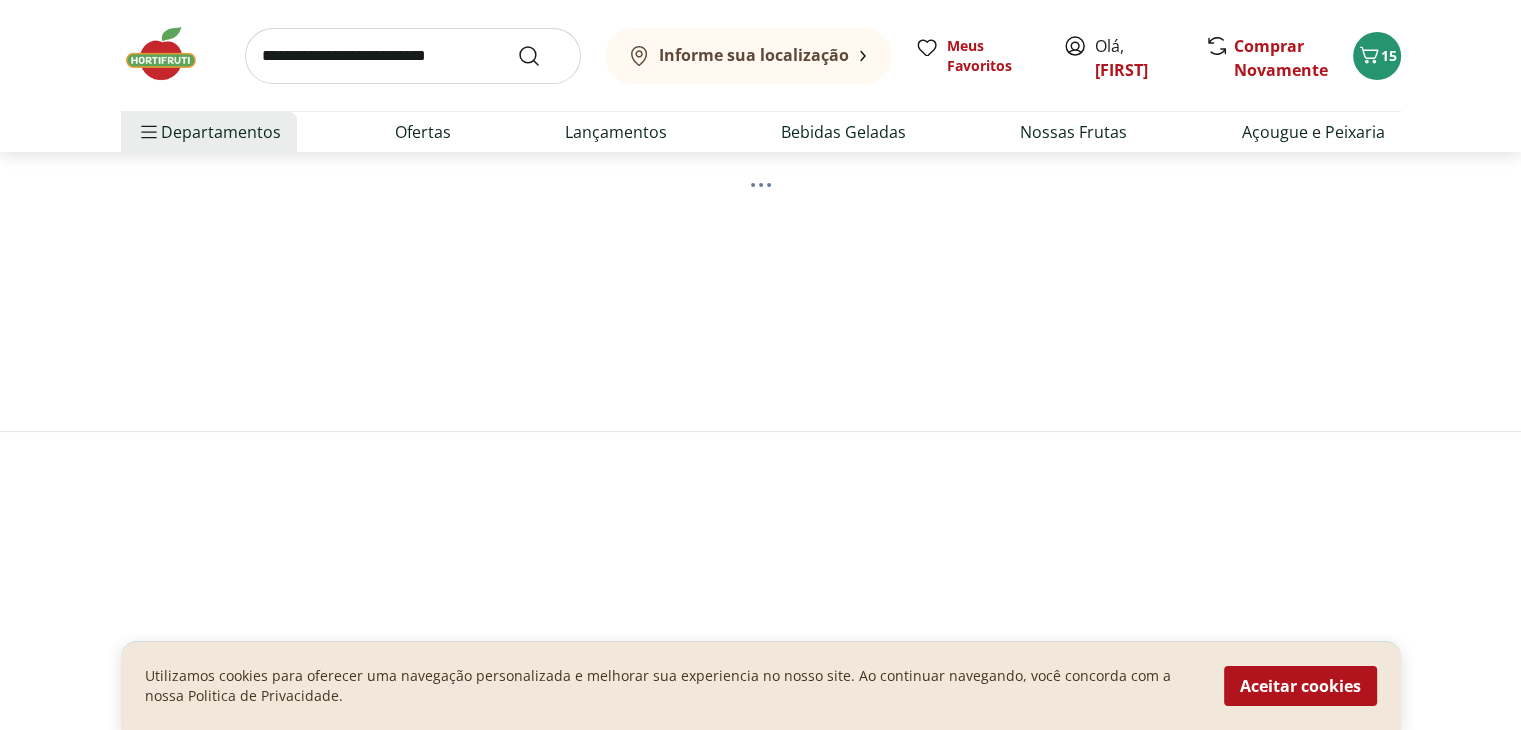 scroll, scrollTop: 0, scrollLeft: 0, axis: both 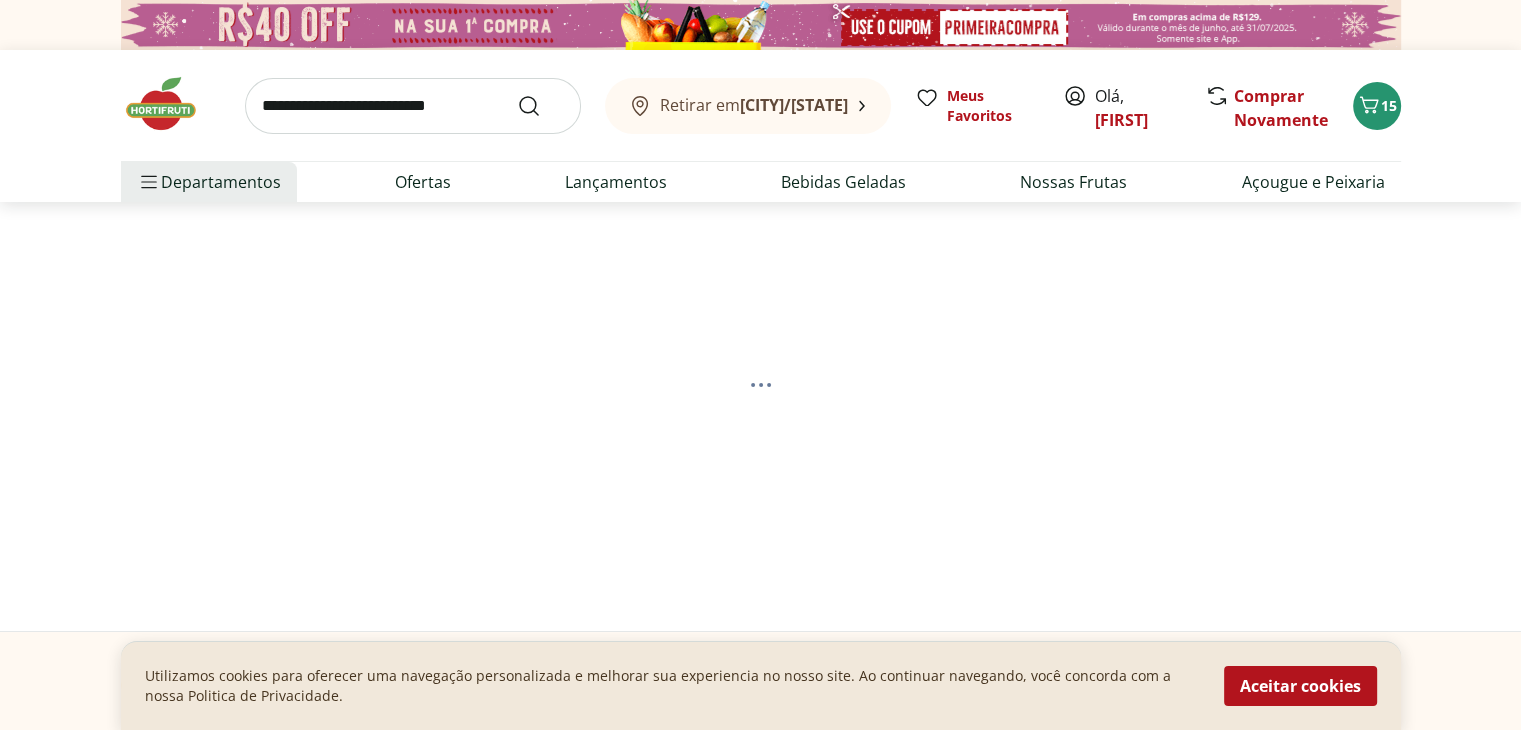 select on "**********" 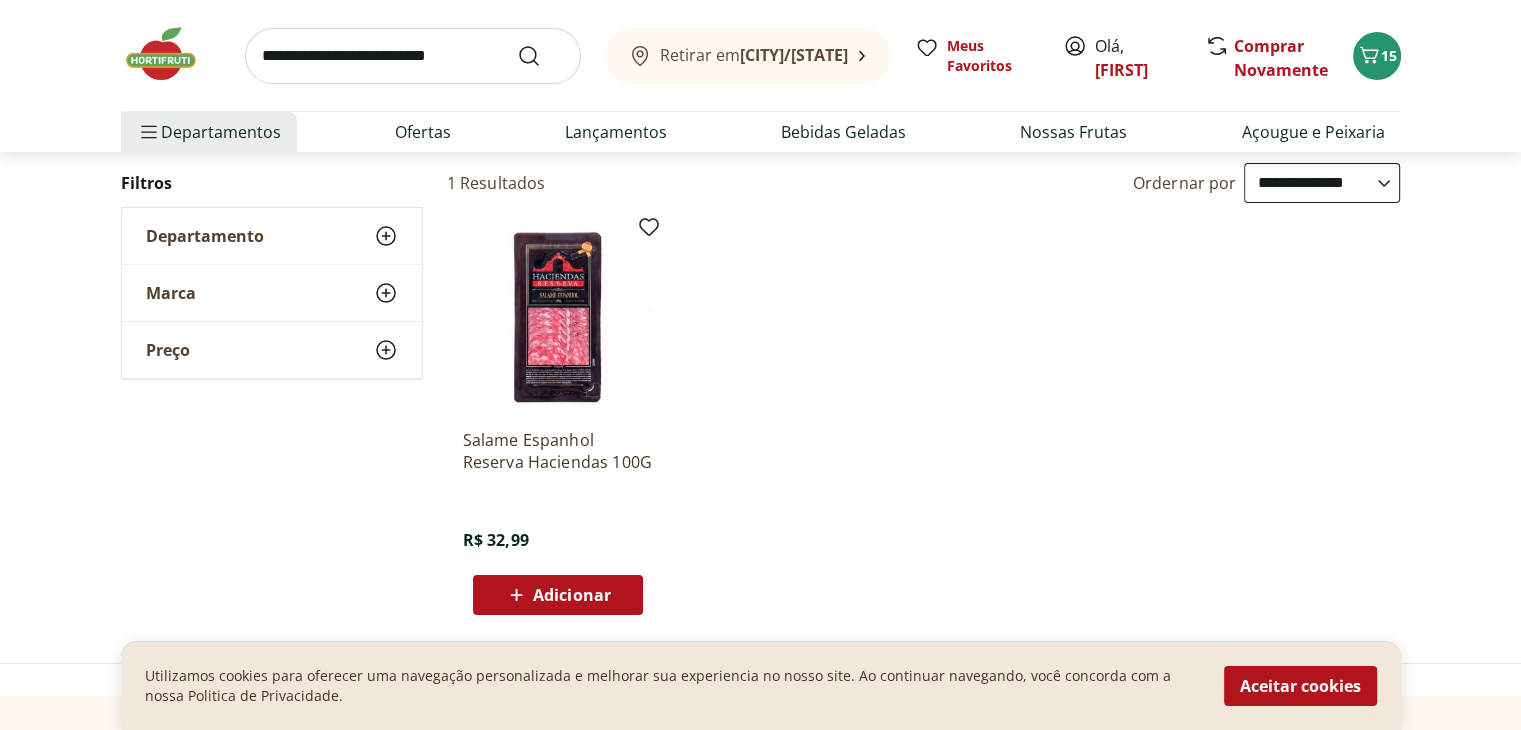 scroll, scrollTop: 0, scrollLeft: 0, axis: both 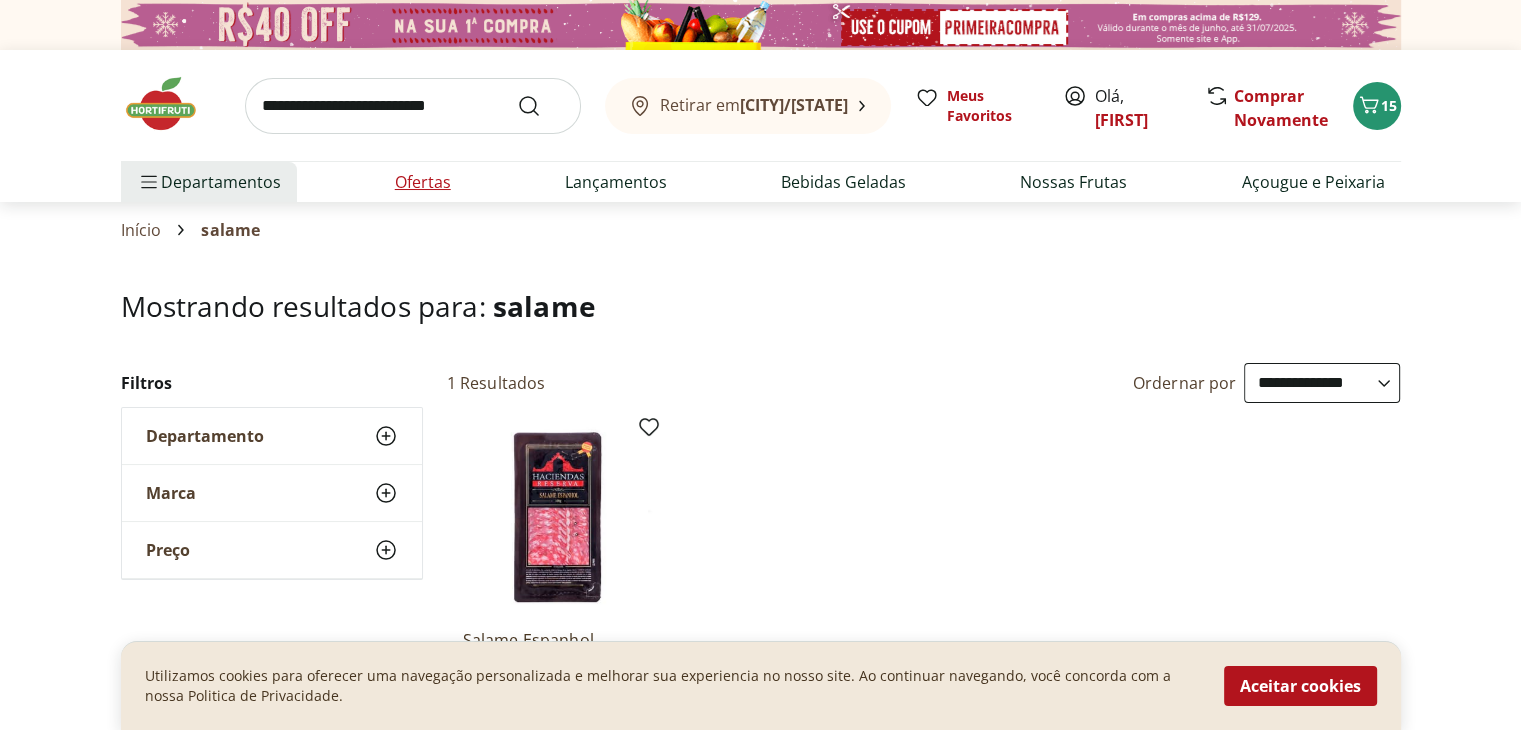 click on "Ofertas" at bounding box center (423, 182) 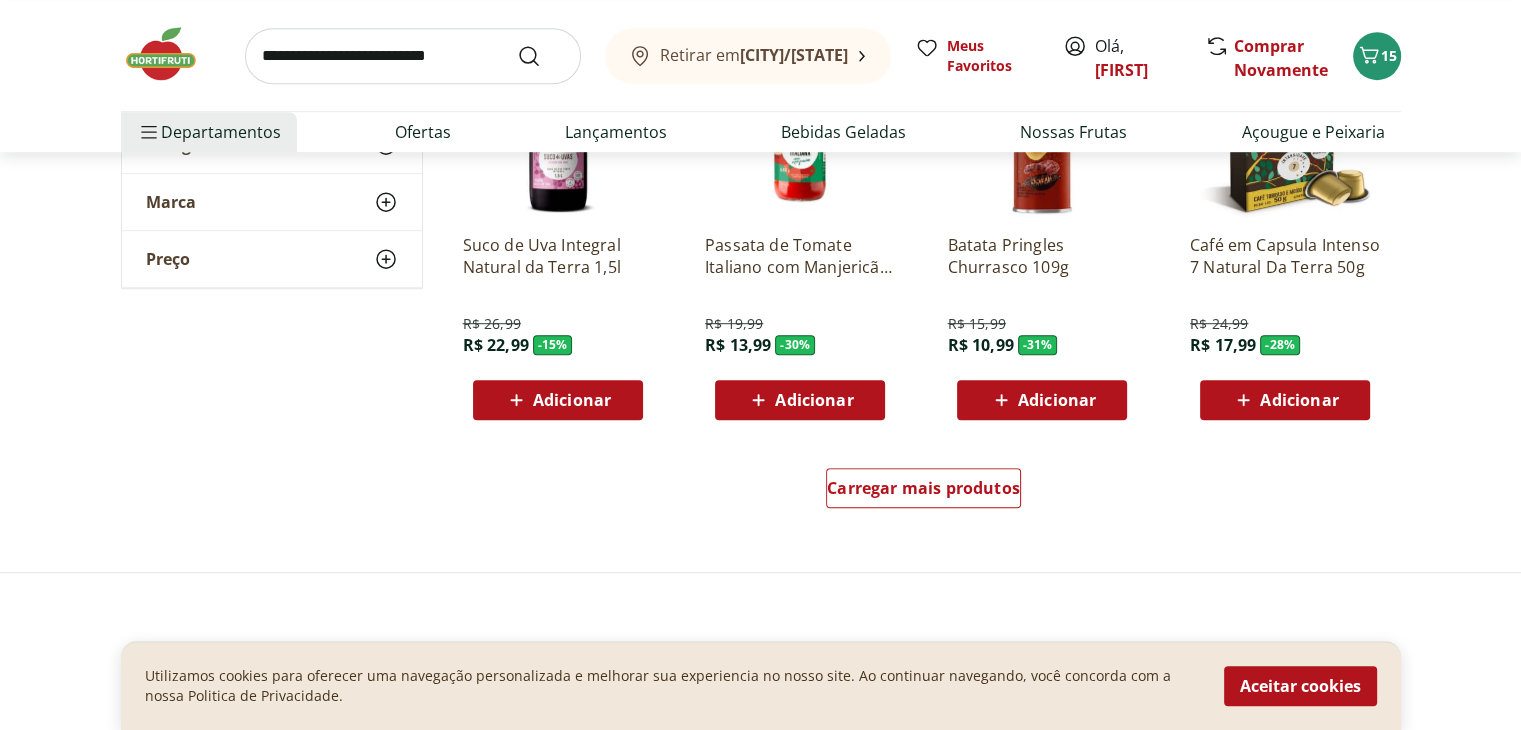 scroll, scrollTop: 1300, scrollLeft: 0, axis: vertical 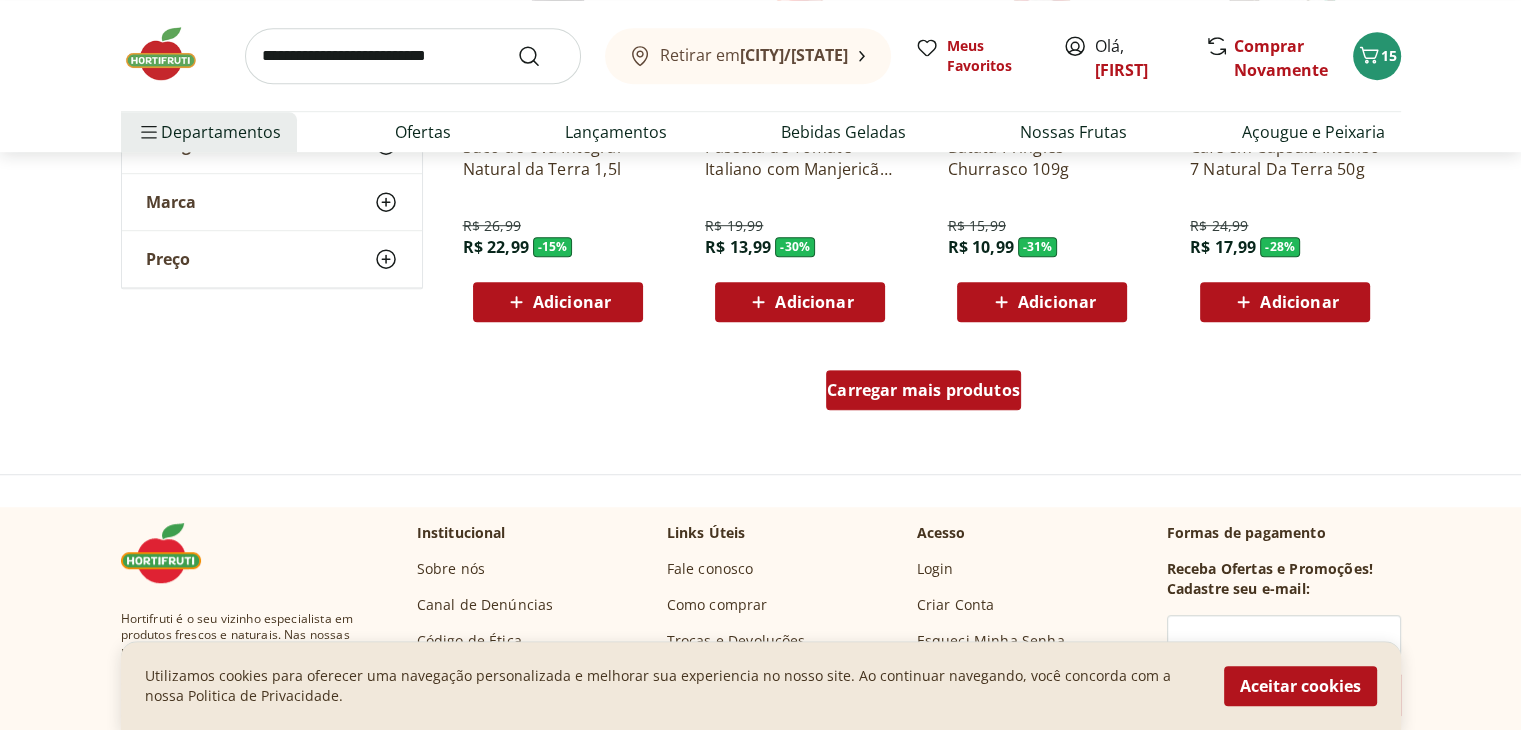 click on "Carregar mais produtos" at bounding box center (923, 390) 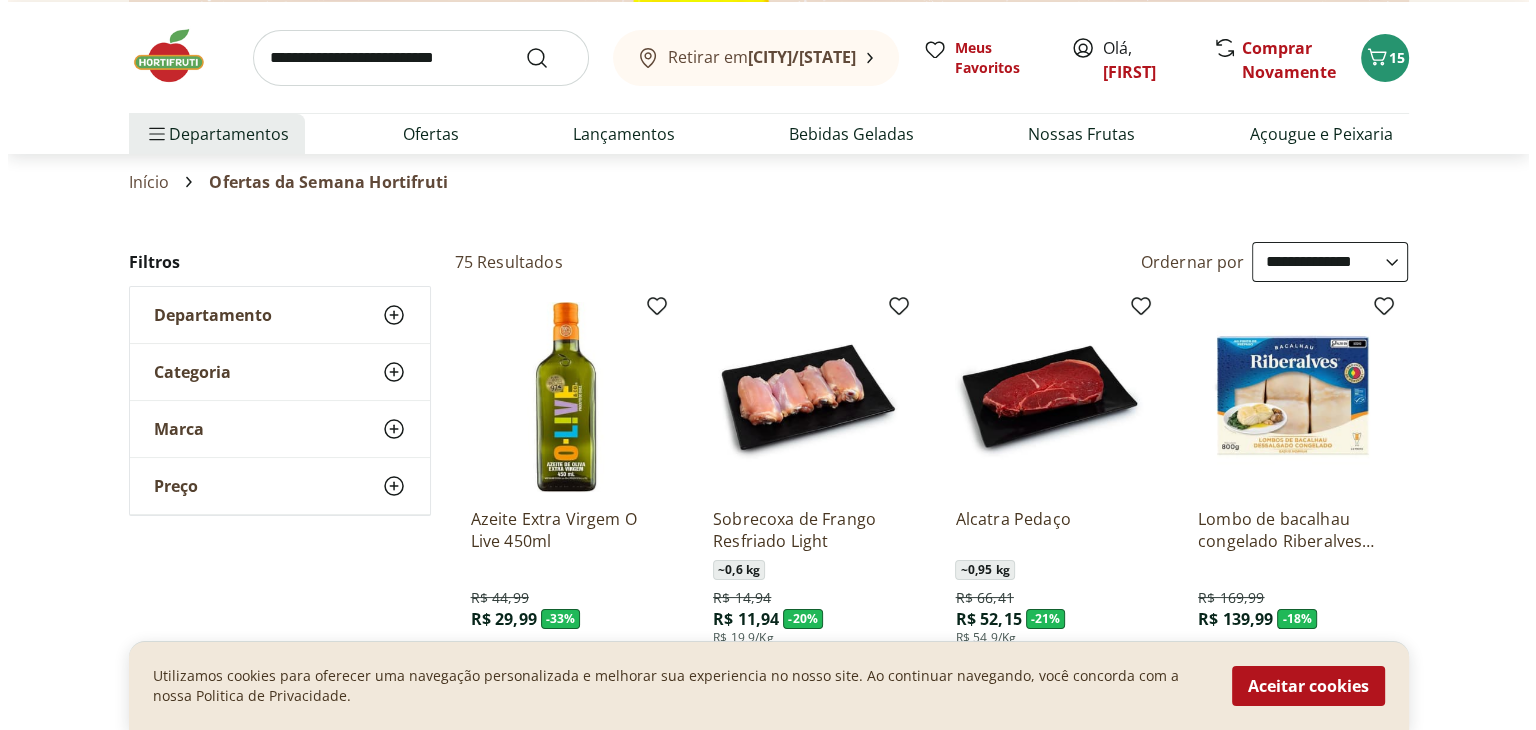 scroll, scrollTop: 0, scrollLeft: 0, axis: both 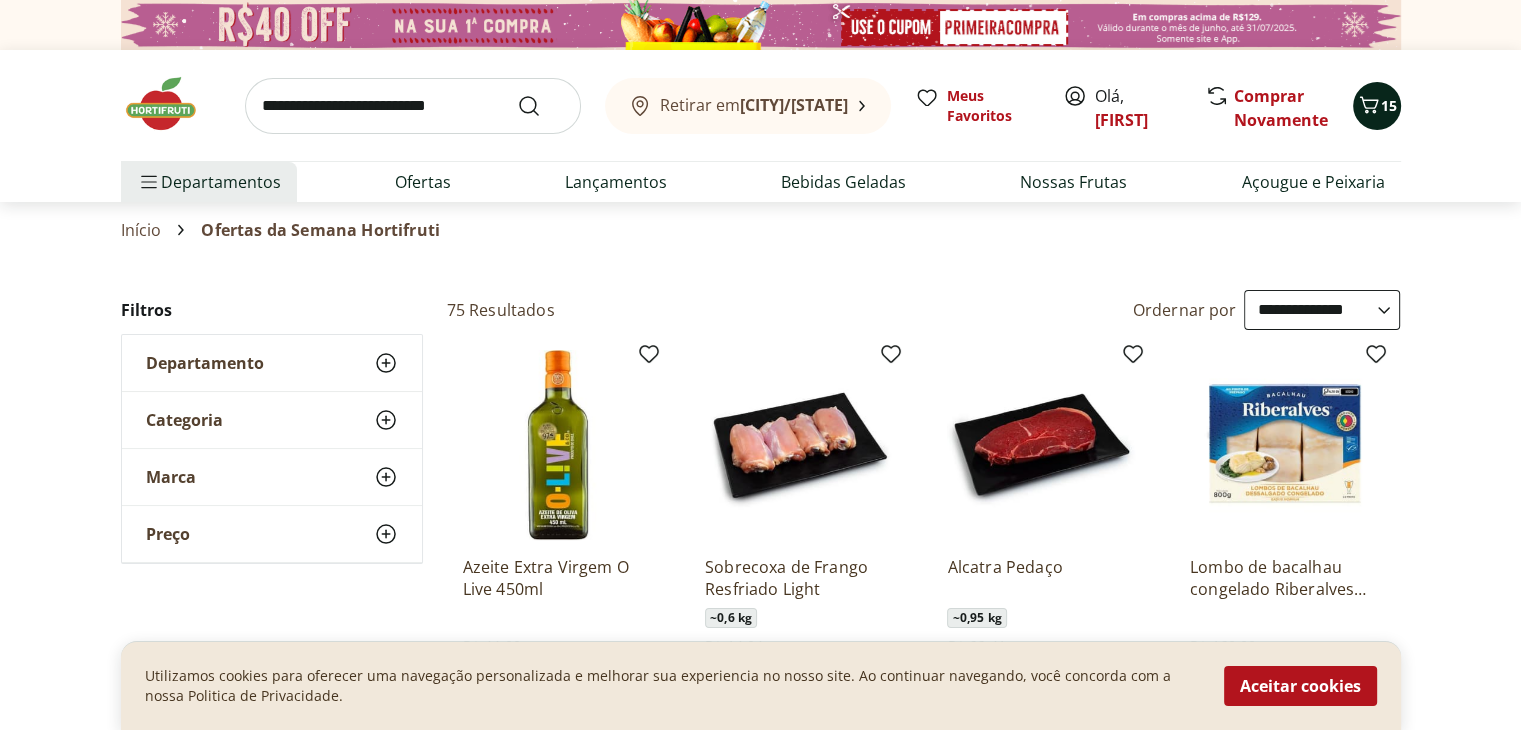 click 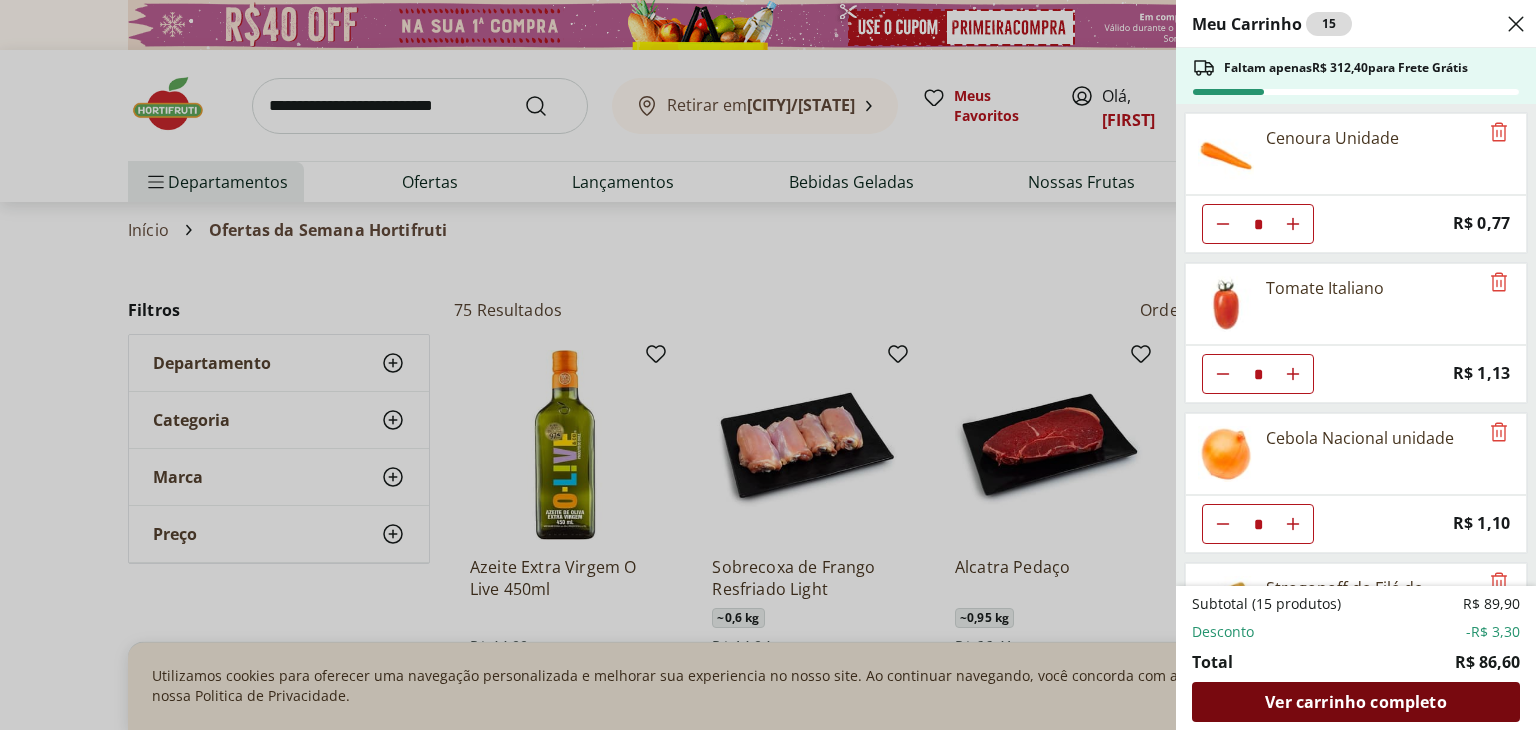 click on "Ver carrinho completo" at bounding box center (1356, 702) 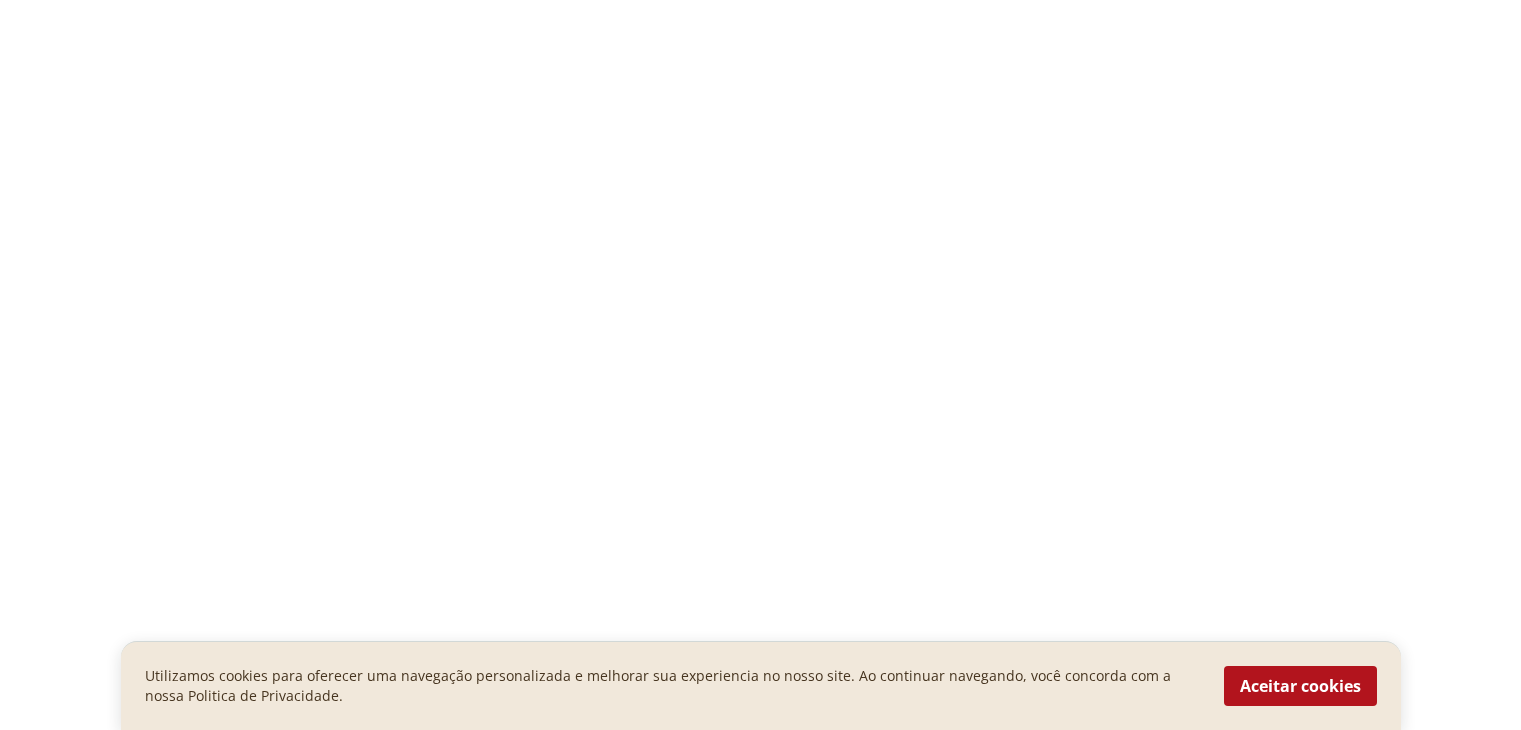 scroll, scrollTop: 0, scrollLeft: 0, axis: both 